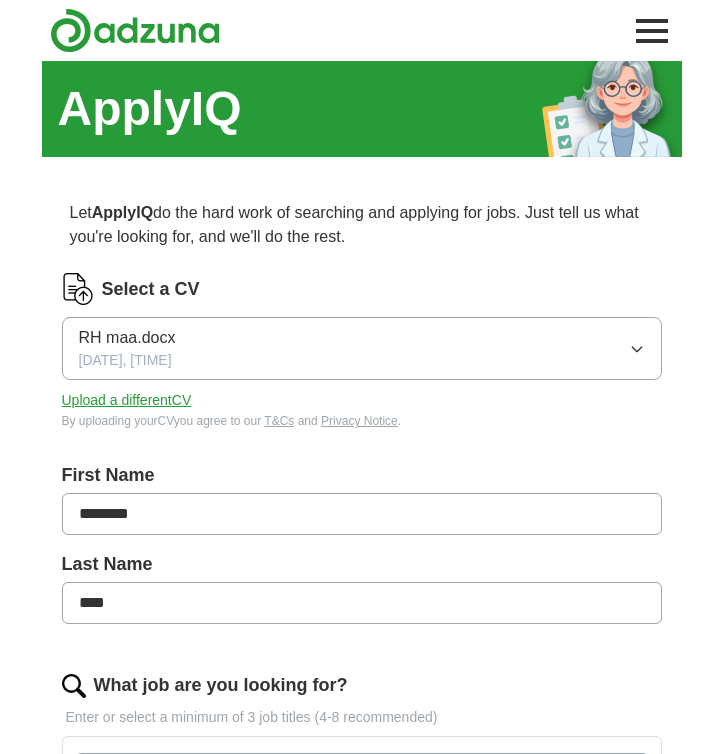 scroll, scrollTop: 0, scrollLeft: 0, axis: both 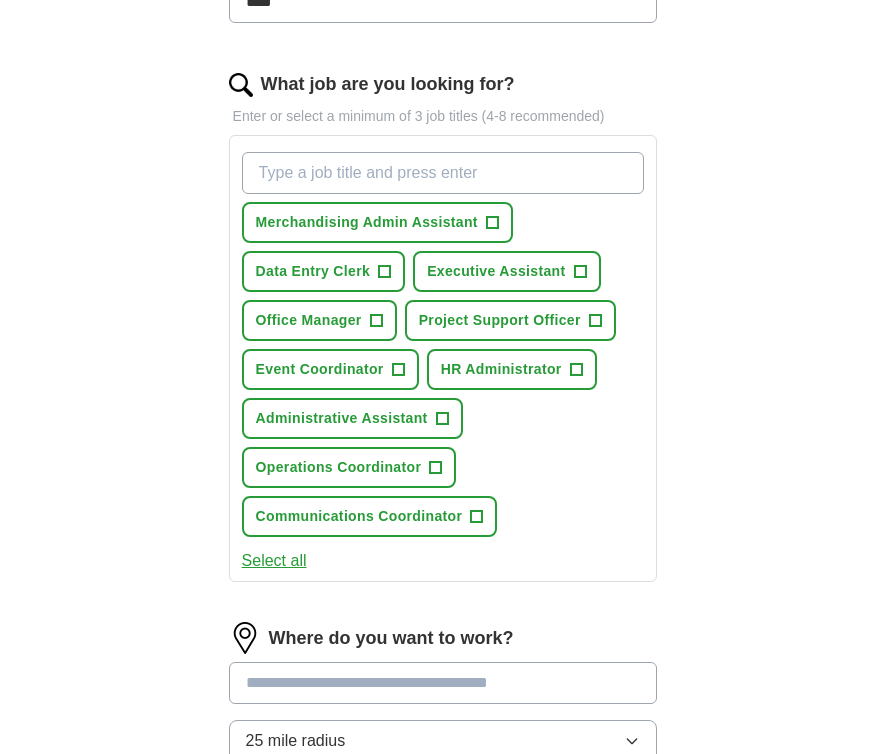 click on "Select all" at bounding box center (274, 561) 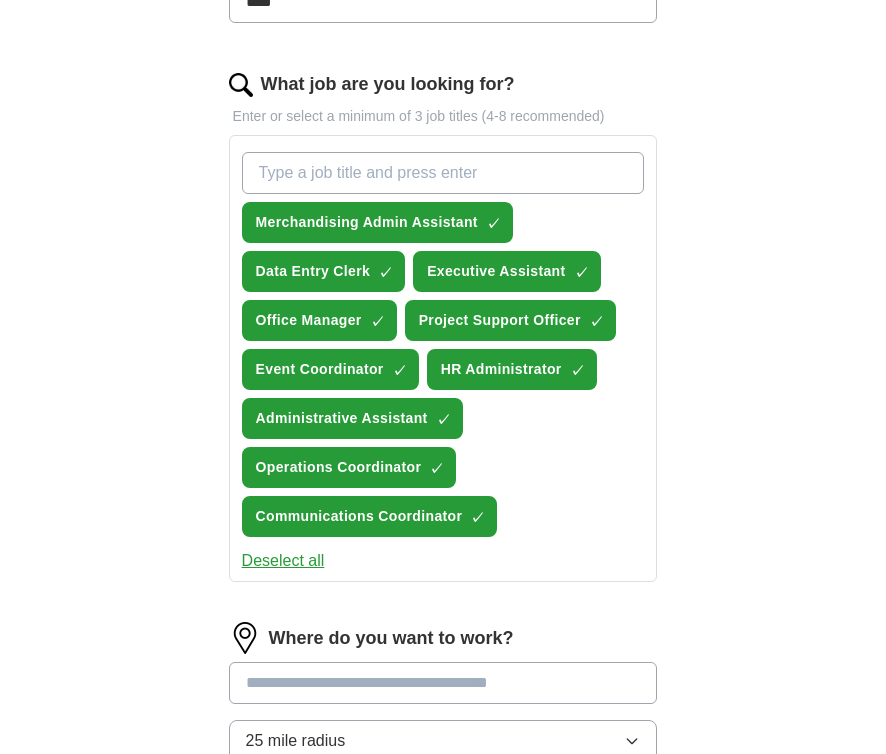 click on "Deselect all" at bounding box center [283, 561] 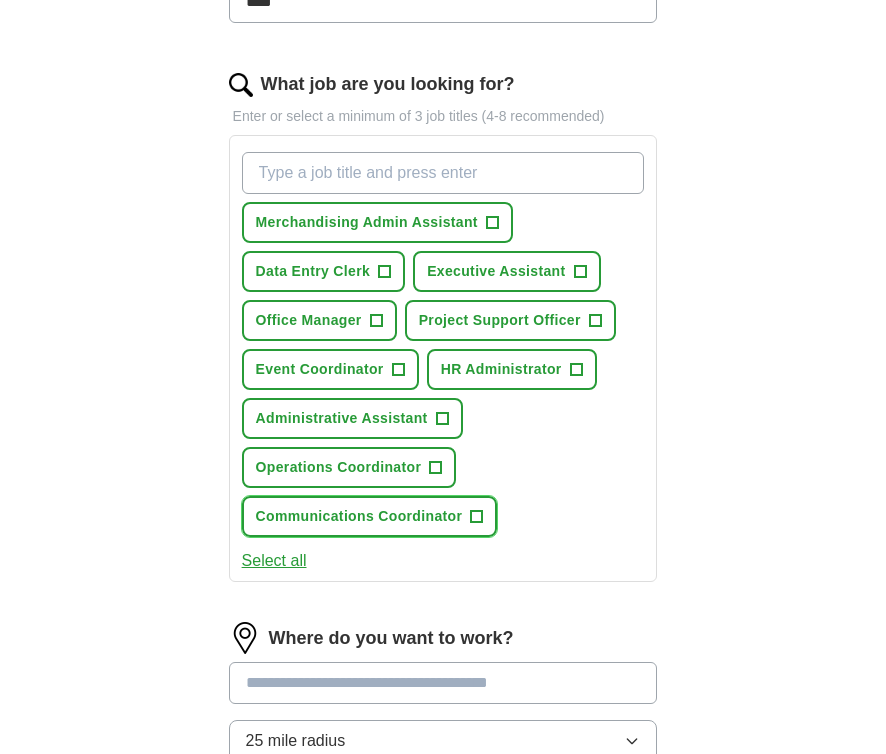 click on "Communications Coordinator" at bounding box center (359, 516) 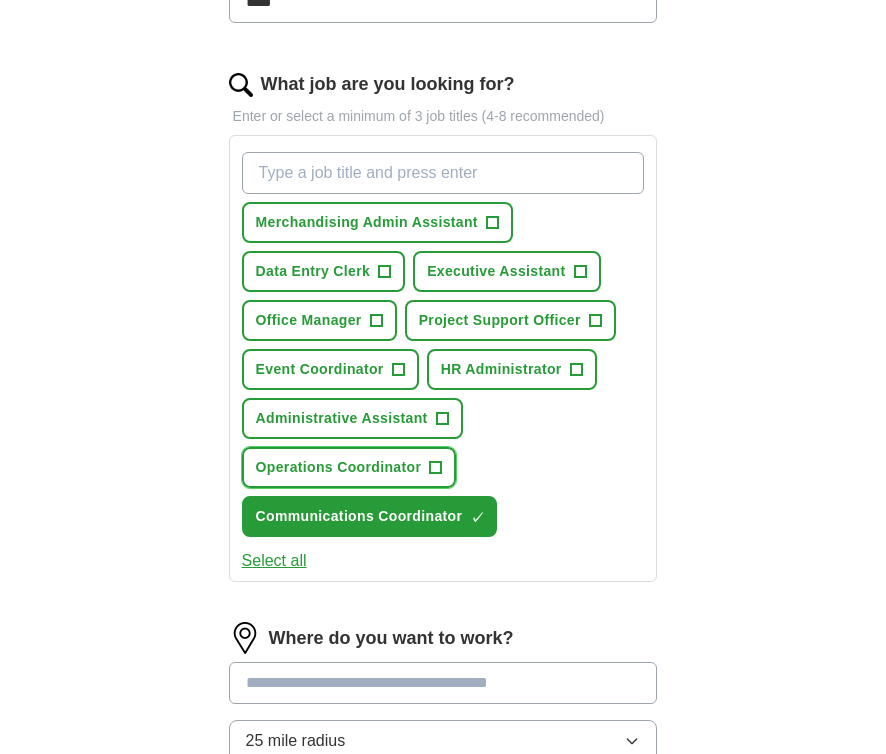 click on "Operations Coordinator" at bounding box center (339, 467) 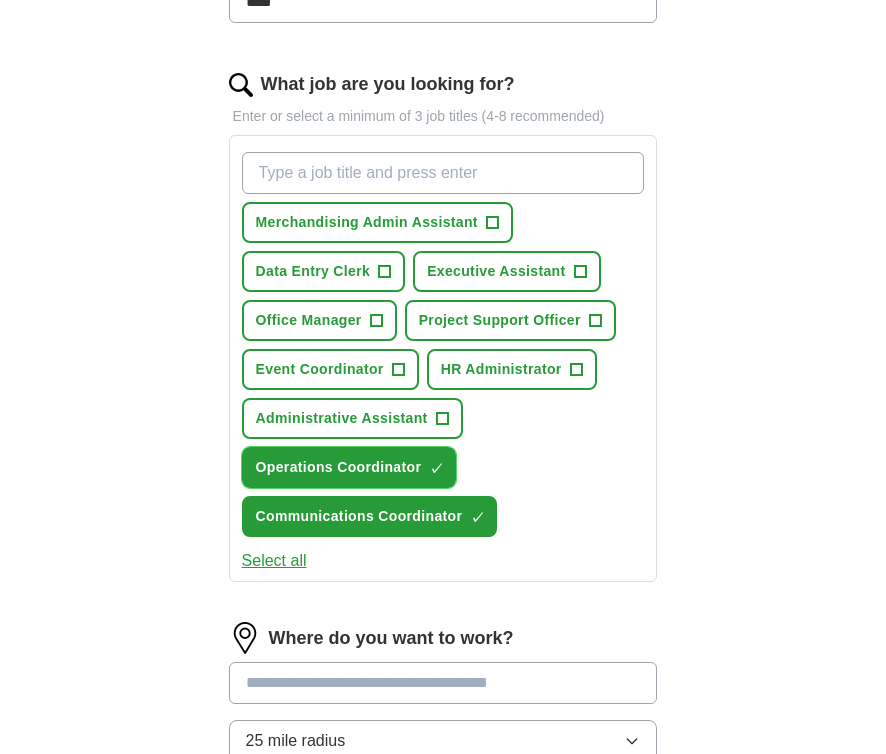 click on "Operations Coordinator" at bounding box center (339, 467) 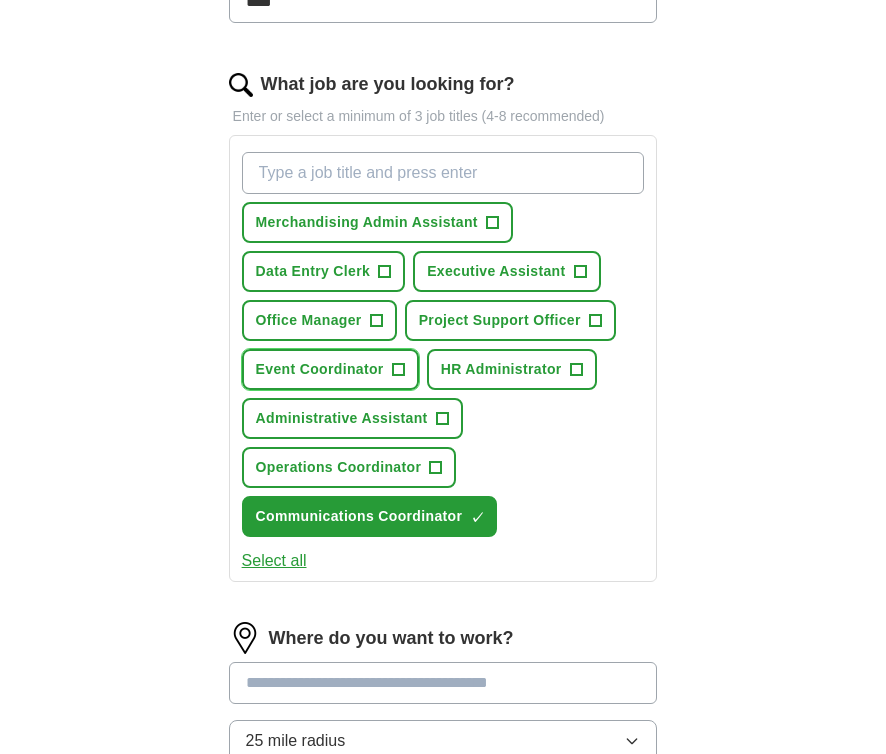 click on "Event Coordinator" at bounding box center (320, 369) 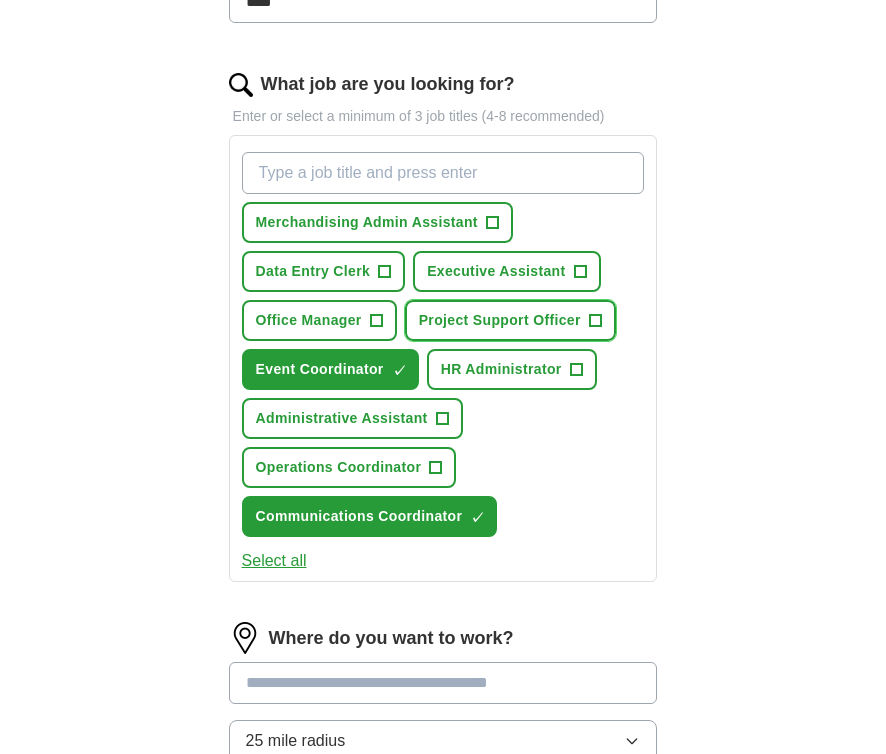 click on "Project Support Officer" at bounding box center [500, 320] 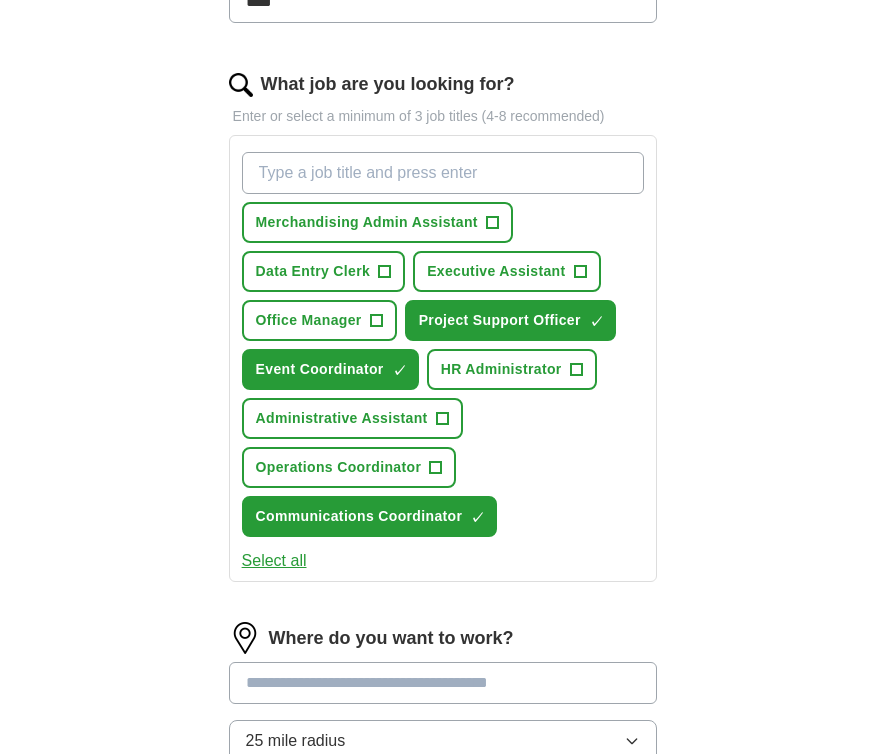 click on "What job are you looking for?" at bounding box center (443, 173) 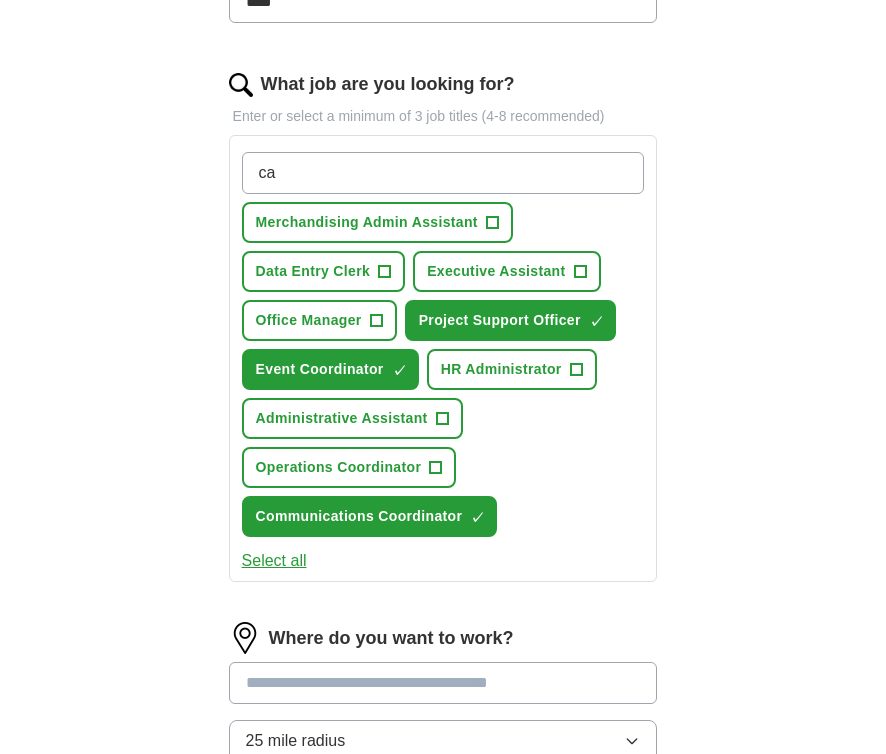 type on "c" 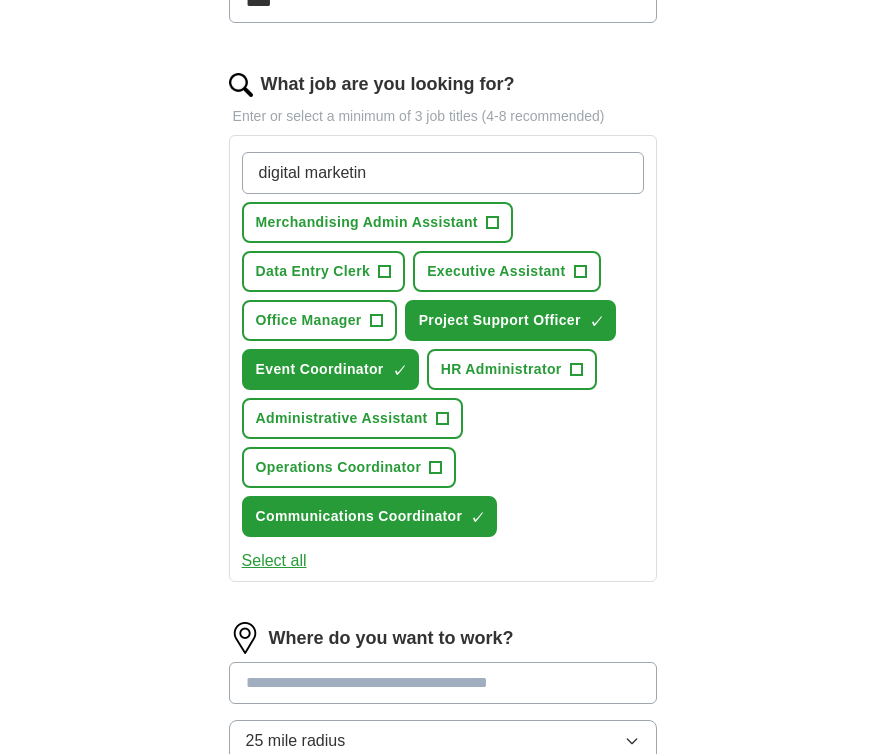 type on "digital marketing" 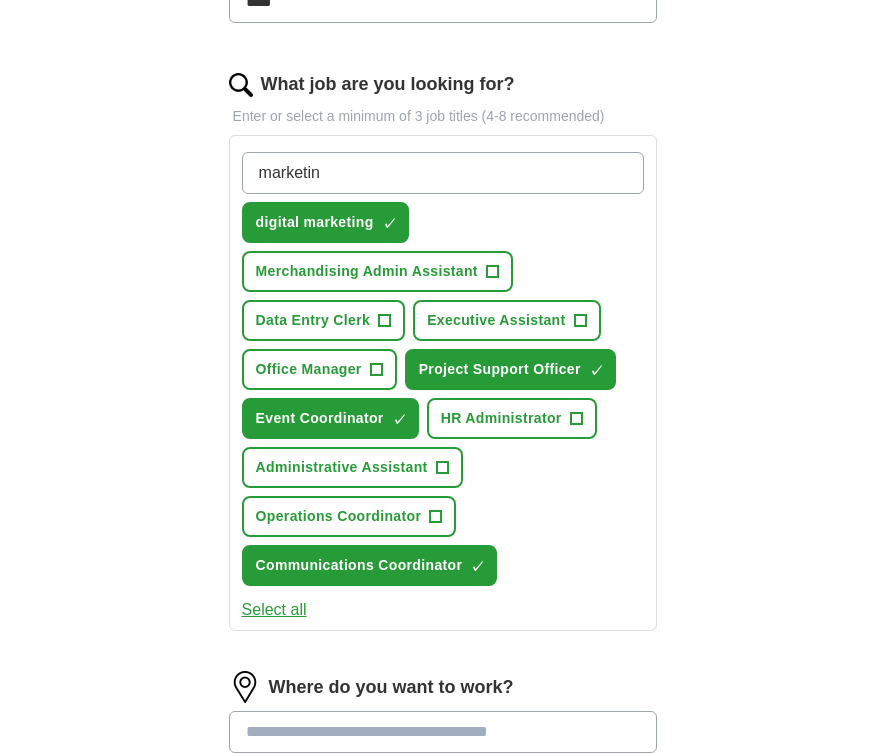 type on "marketing" 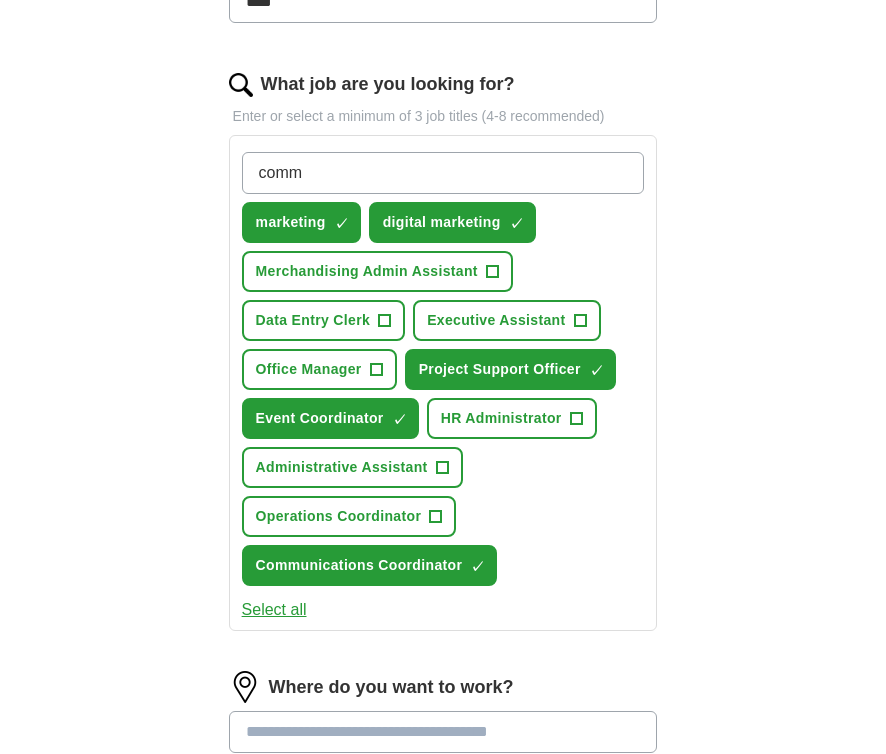 type on "comm" 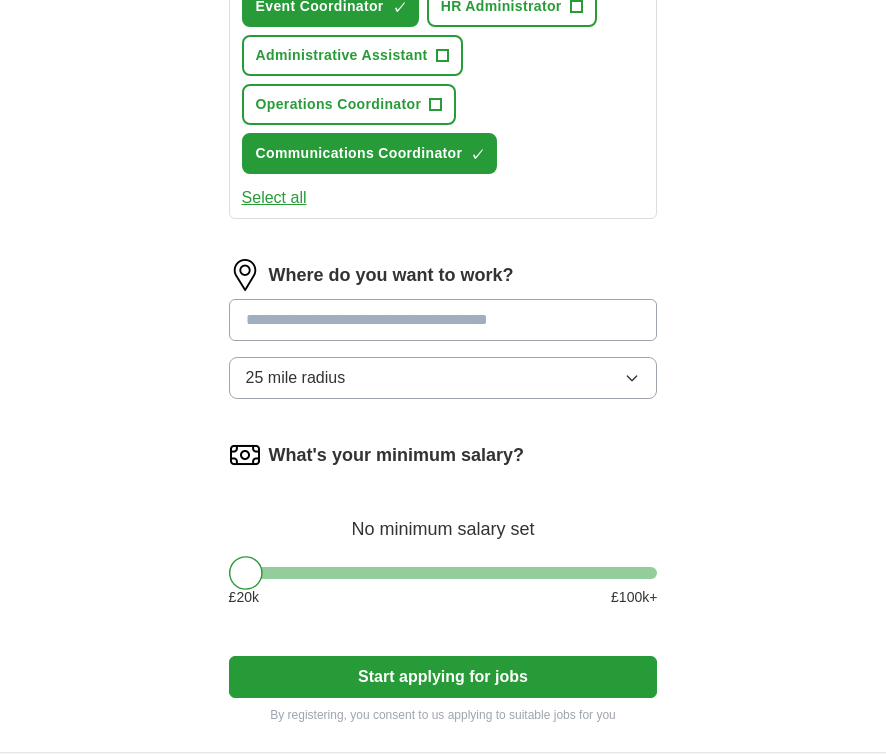 scroll, scrollTop: 1065, scrollLeft: 0, axis: vertical 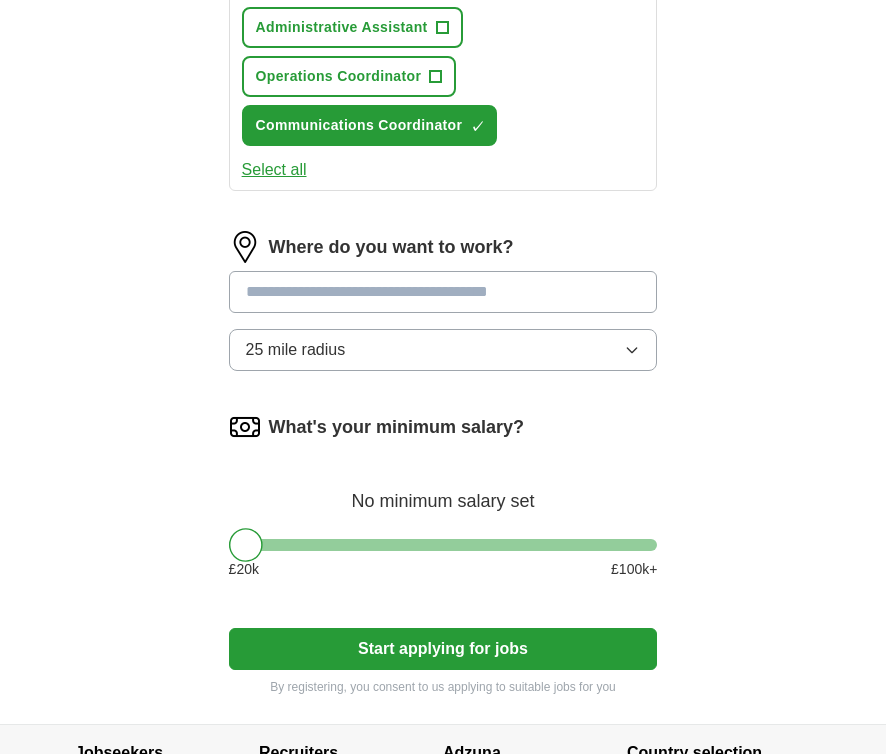 click at bounding box center (443, 292) 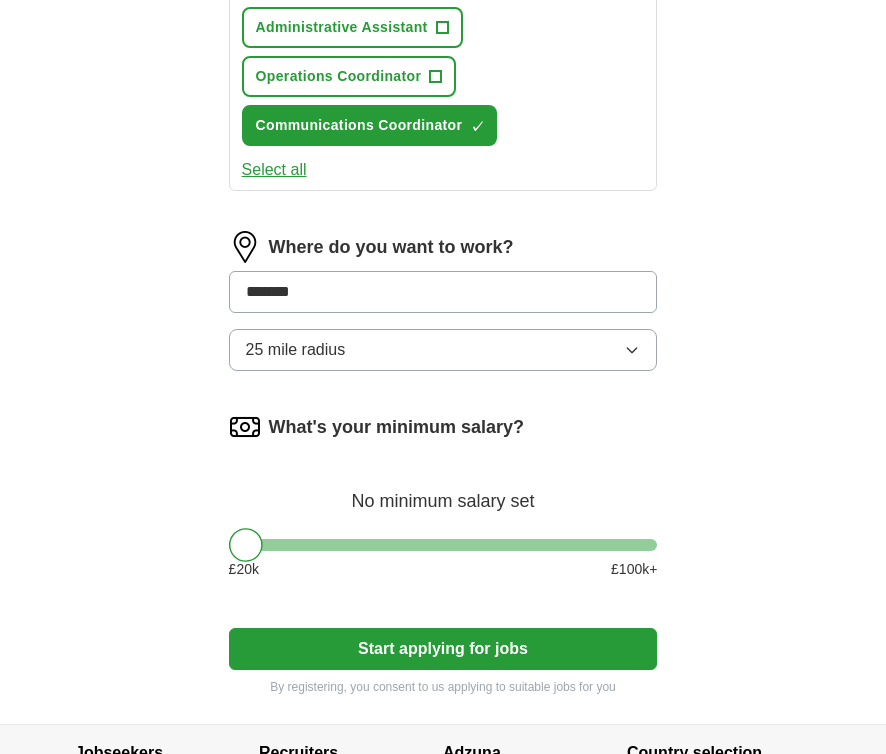 click on "Where do you want to work? ******* 25 mile radius" at bounding box center (443, 309) 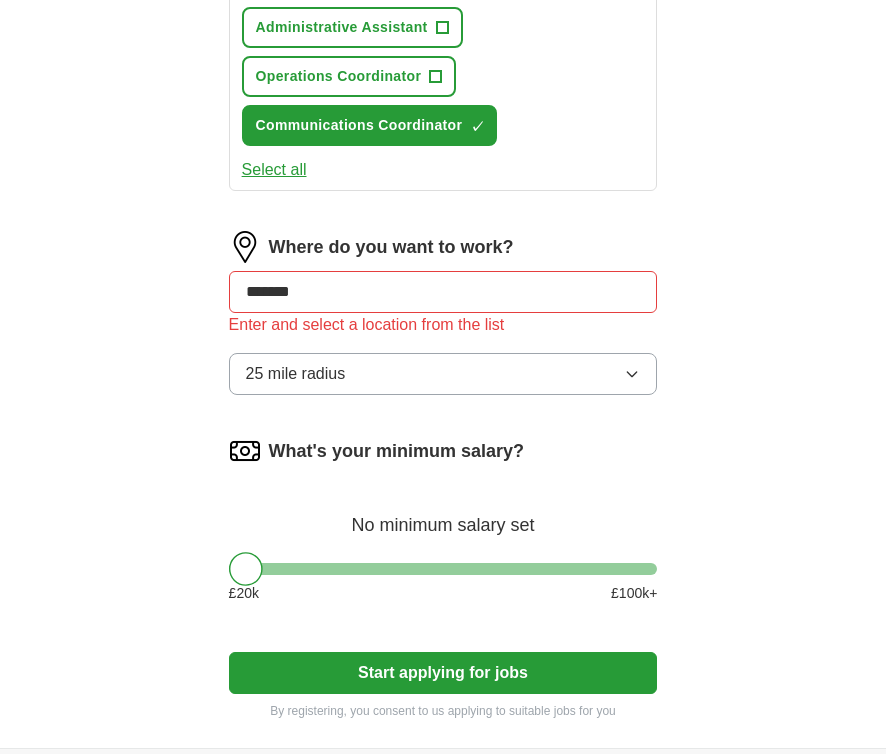click on "25 mile radius" at bounding box center (296, 374) 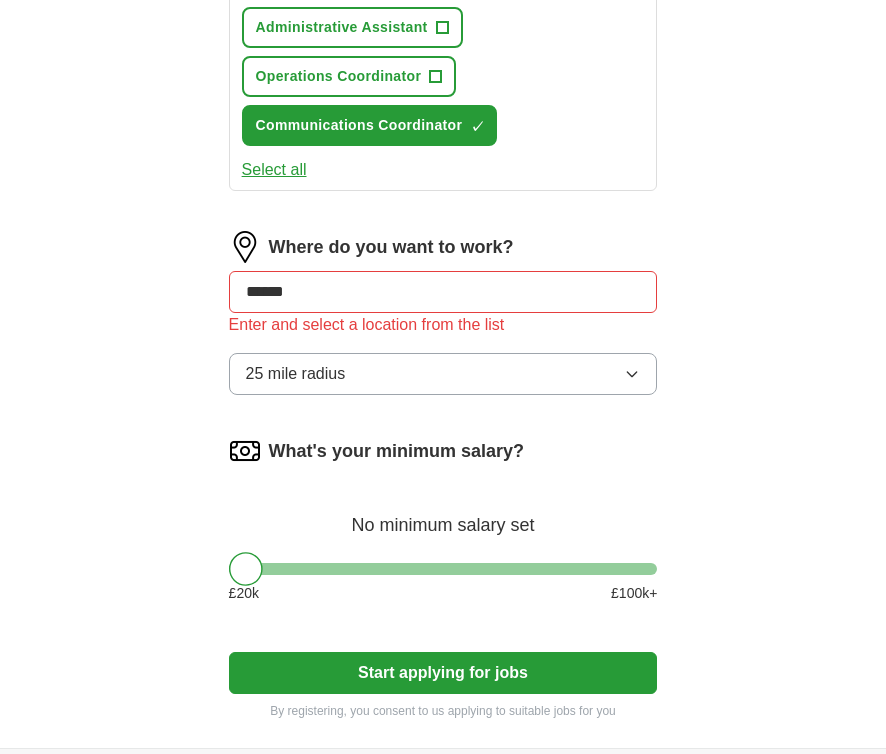 click on "******" at bounding box center [443, 292] 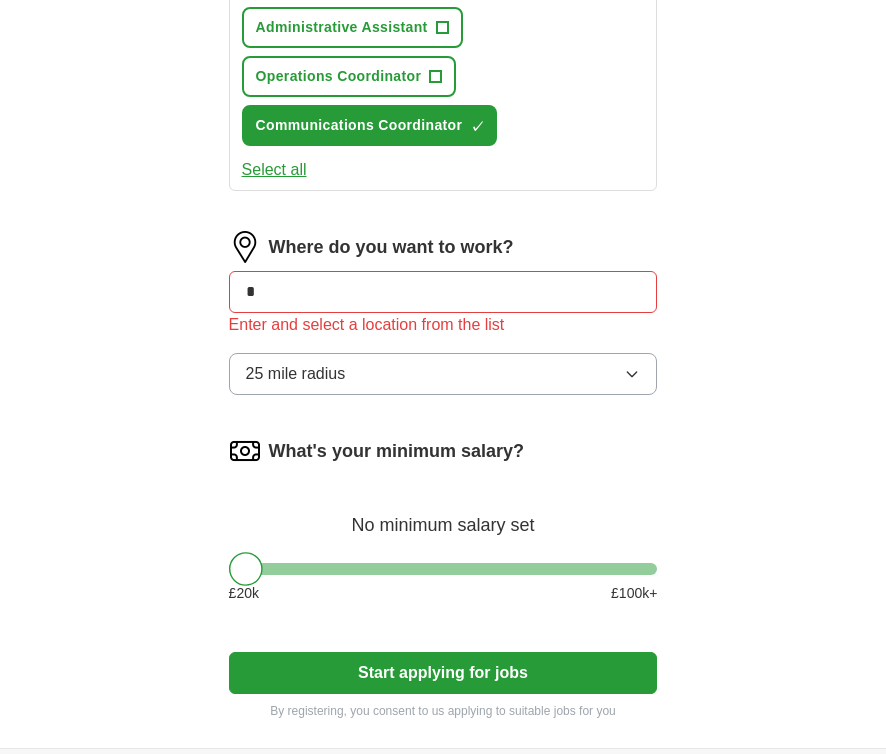 type on "*" 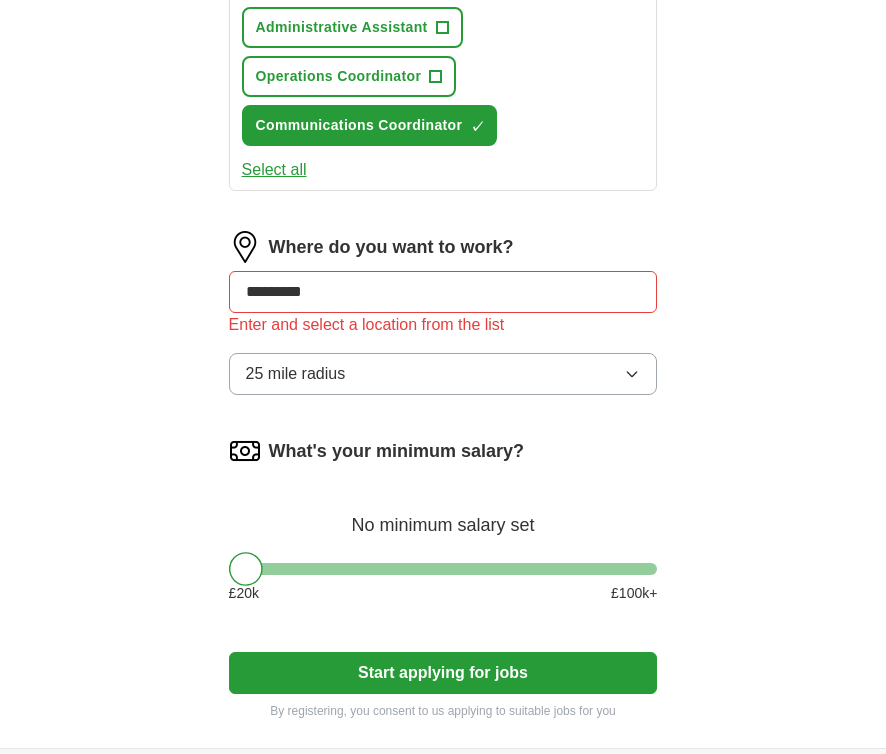 click on "********" at bounding box center [443, 292] 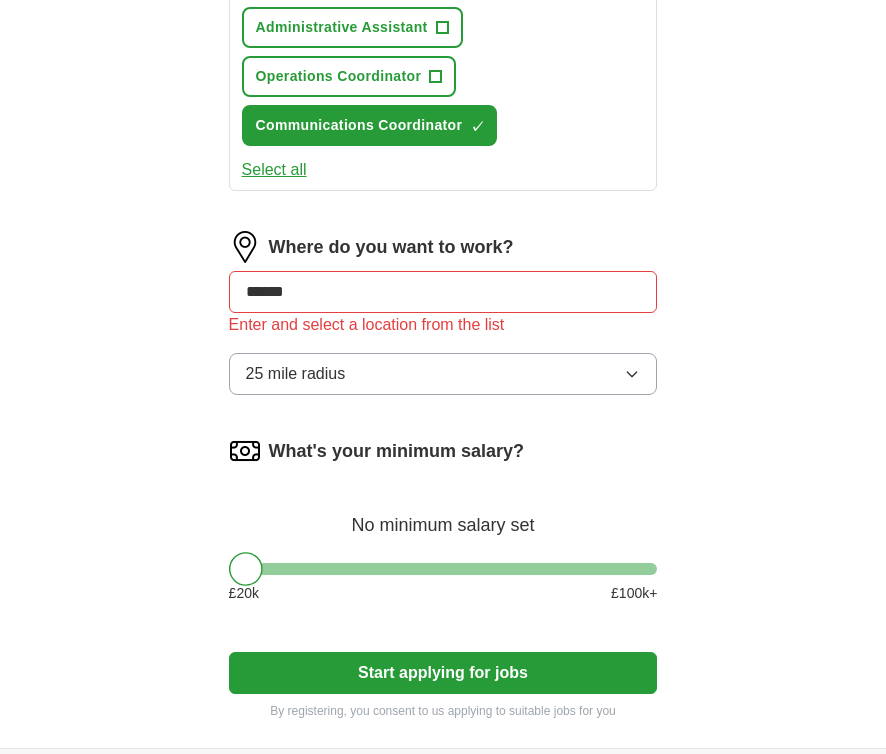click on "Start applying for jobs" at bounding box center [443, 673] 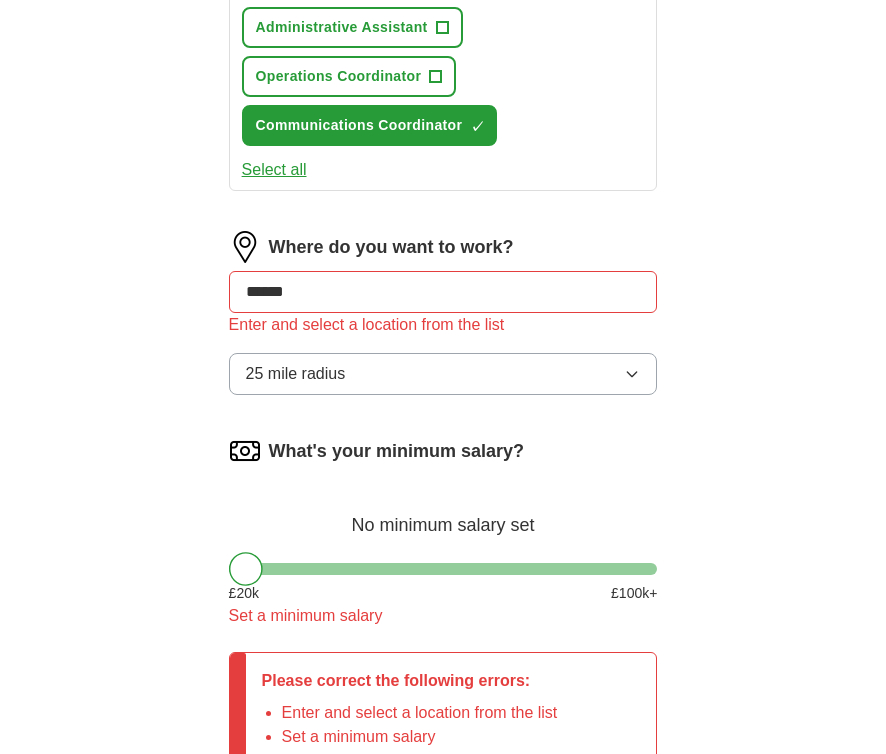 click on "******" at bounding box center (443, 292) 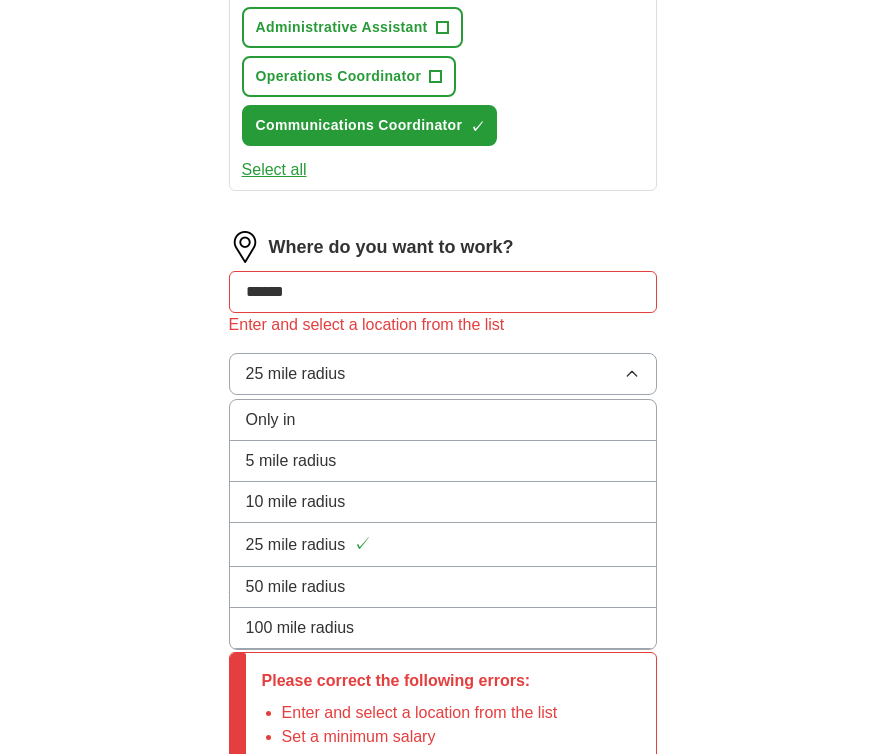 click on "5 mile radius" at bounding box center [443, 461] 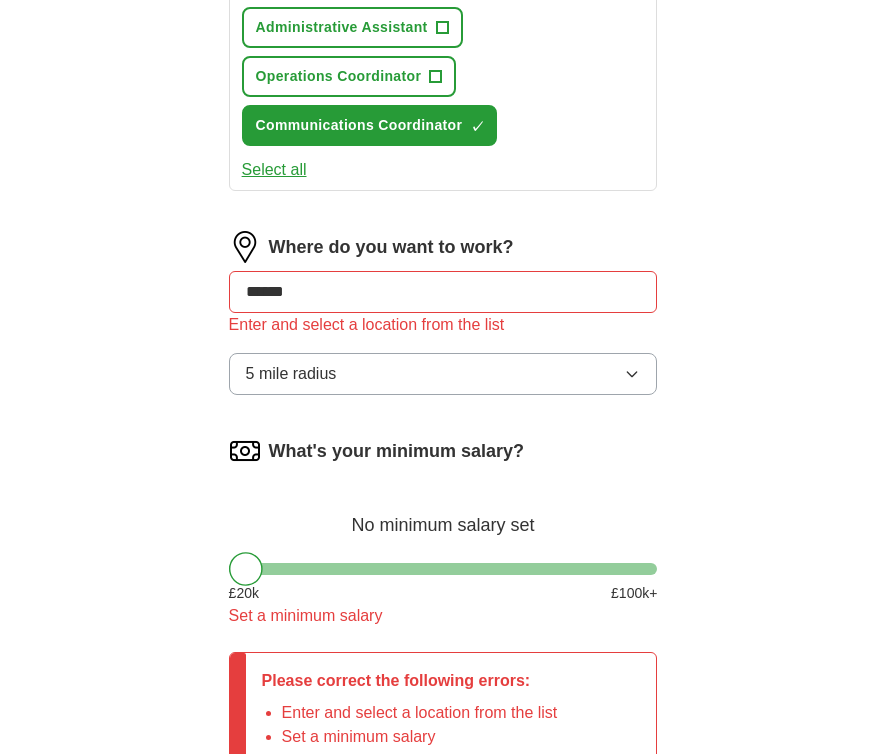 click on "Let  ApplyIQ  do the hard work of searching and applying for jobs. Just tell us what you're looking for, and we'll do the rest. Select a CV RH comms.docx [DATE], [TIME] Upload a different  CV By uploading your  CV  you agree to our   T&Cs   and   Privacy Notice . First Name [FIRST] Last Name [LAST] What job are you looking for? Enter or select a minimum of 3 job titles (4-8 recommended) comm Press return to add title marketing ✓ × digital marketing ✓ × Merchandising Admin Assistant + Data Entry Clerk + Executive Assistant + Office Manager + Project Support Officer ✓ × Event Coordinator ✓ × HR Administrator + Administrative Assistant + Operations Coordinator + Communications Coordinator ✓ × Select all Where do you want to work? ******* Enter and select a location from the list 5 mile radius What's your minimum salary? No minimum salary set £ 20 k £ 100 k+ Set a minimum salary" at bounding box center [443, 1] 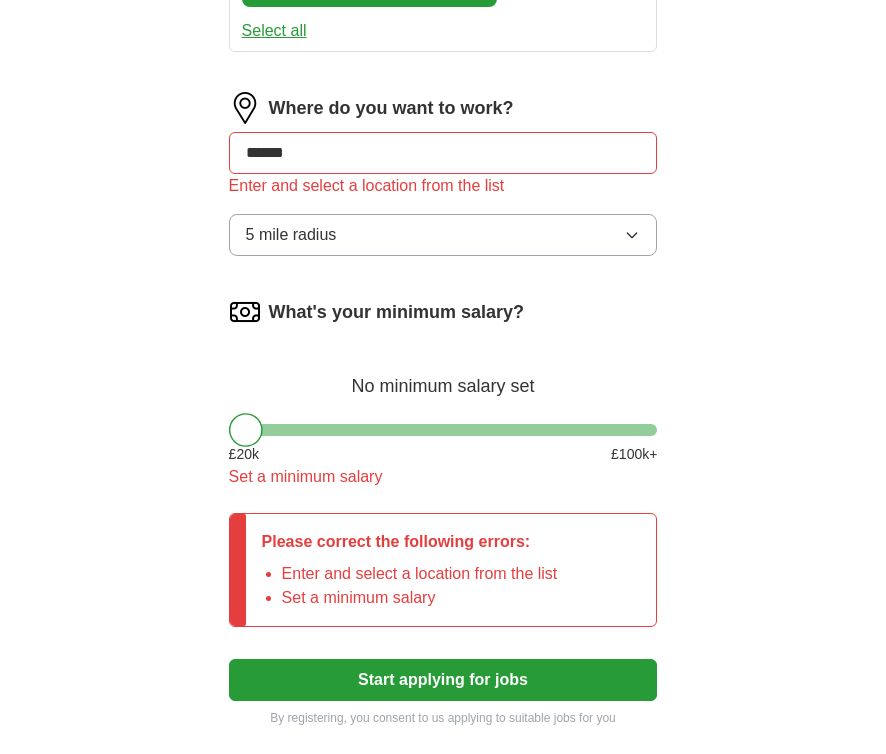 scroll, scrollTop: 1225, scrollLeft: 0, axis: vertical 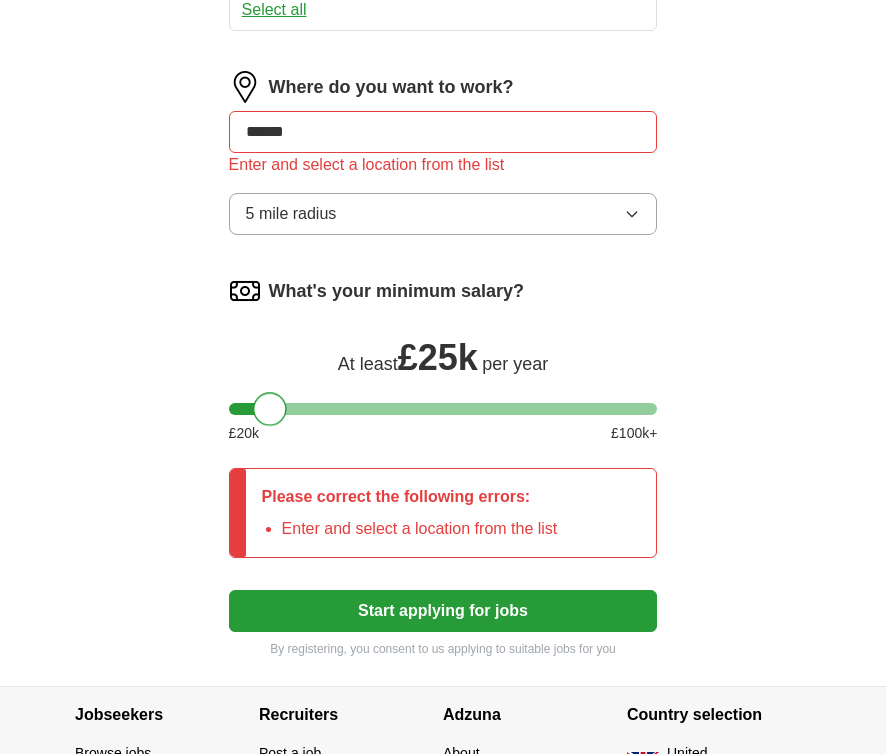 drag, startPoint x: 247, startPoint y: 401, endPoint x: 272, endPoint y: 401, distance: 25 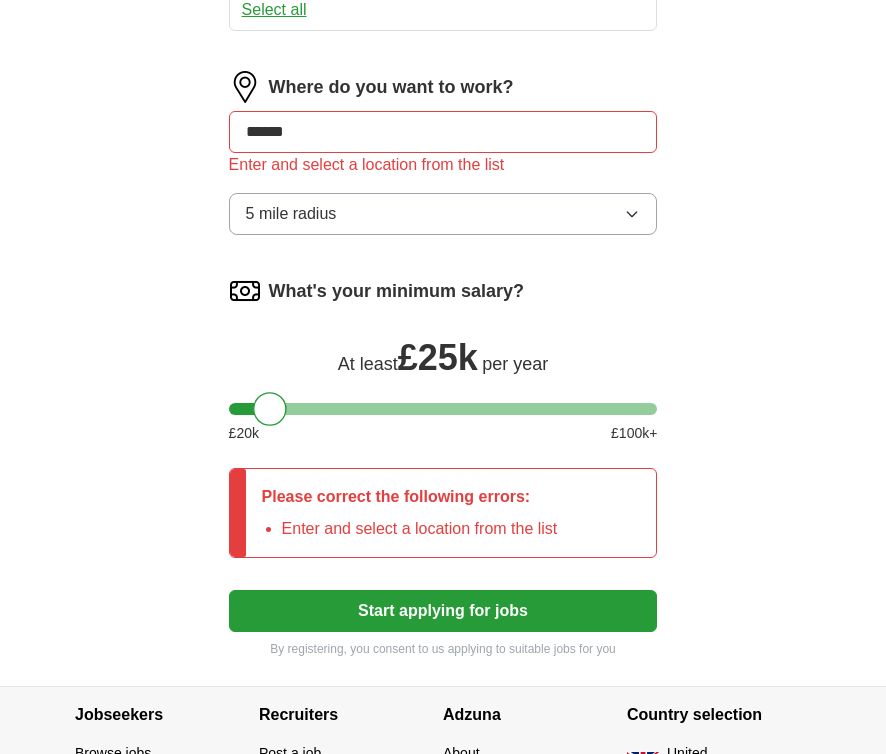 click on "******" at bounding box center (443, 132) 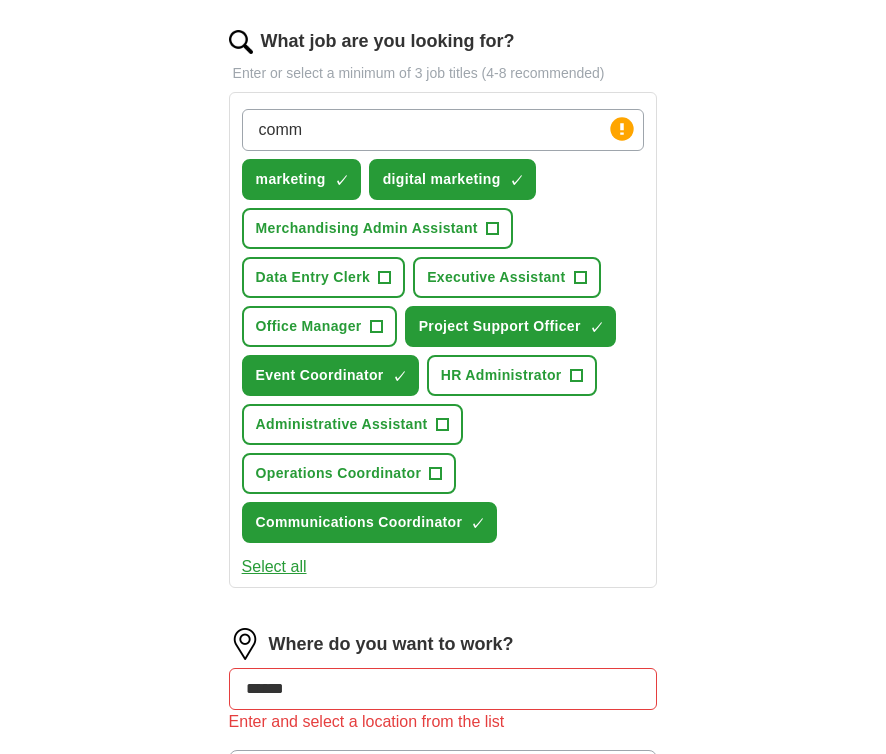scroll, scrollTop: 773, scrollLeft: 0, axis: vertical 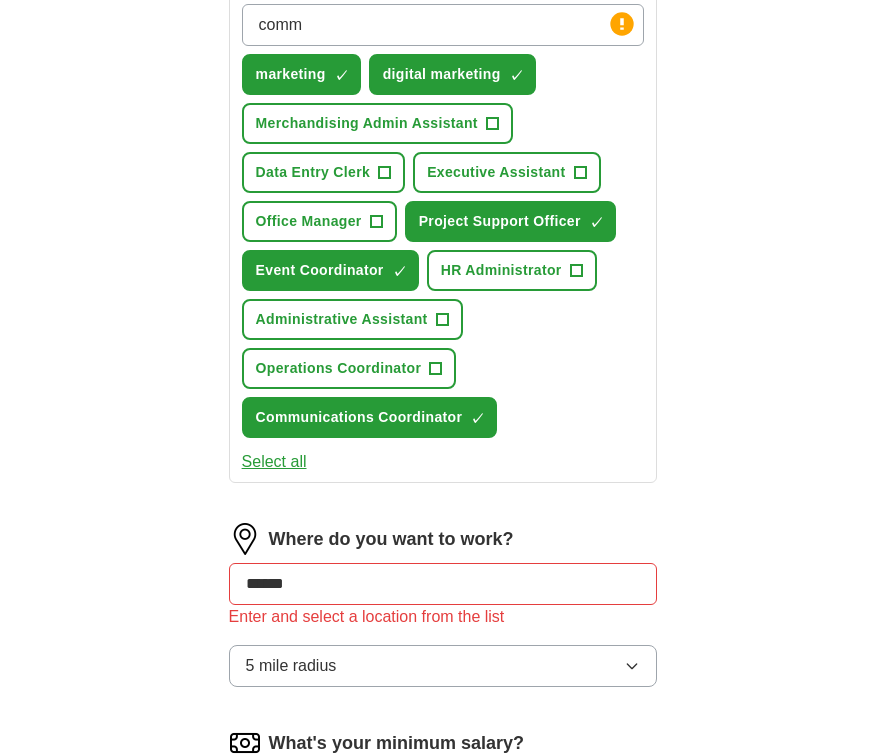click on "5 mile radius" at bounding box center [443, 666] 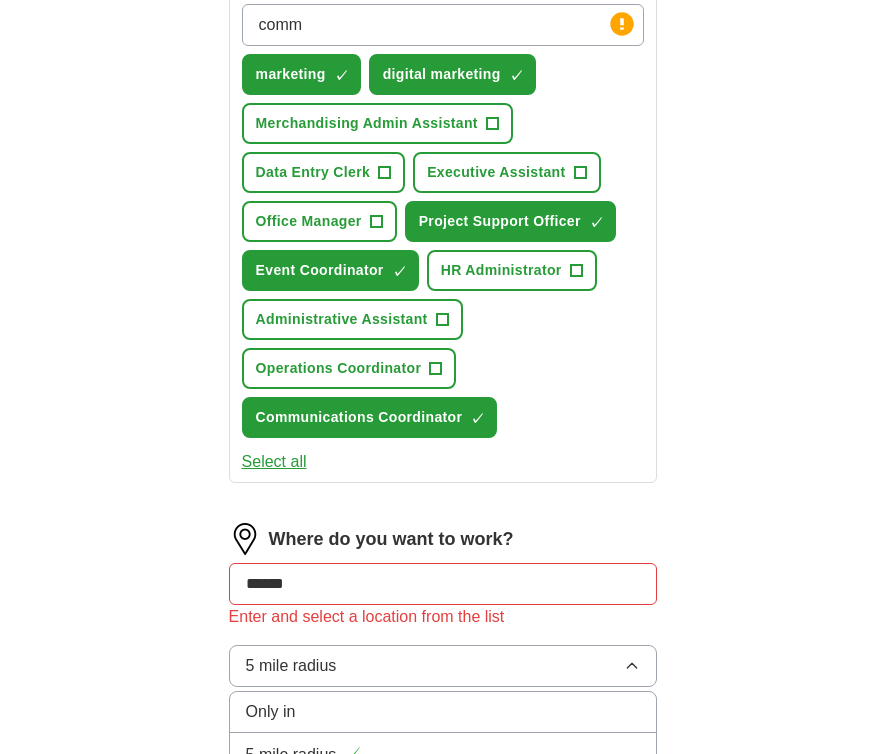 click on "Where do you want to work?" at bounding box center (443, 539) 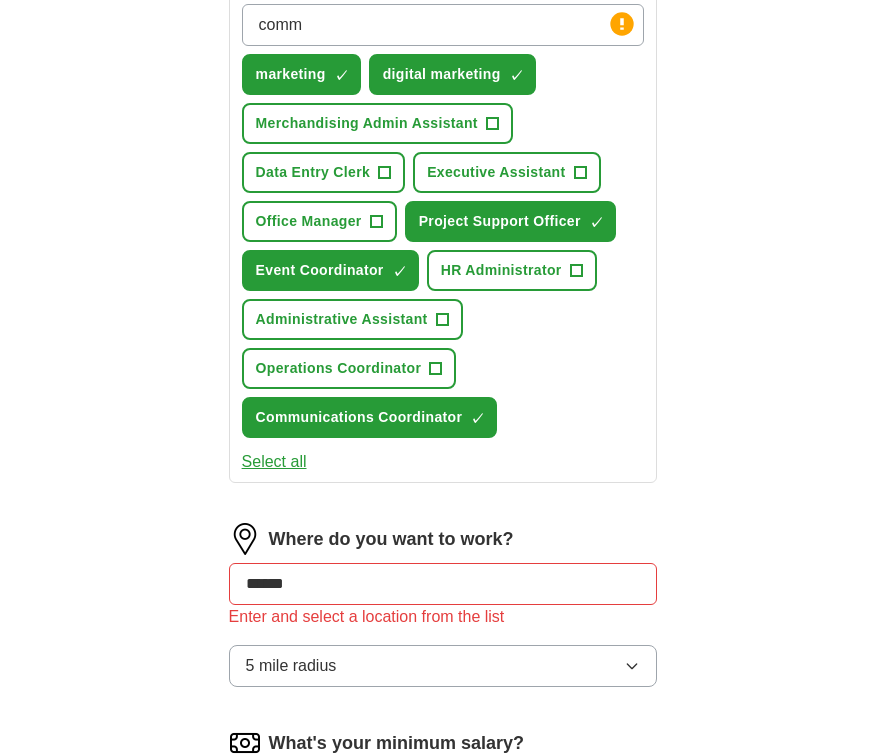 click on "******" at bounding box center [443, 584] 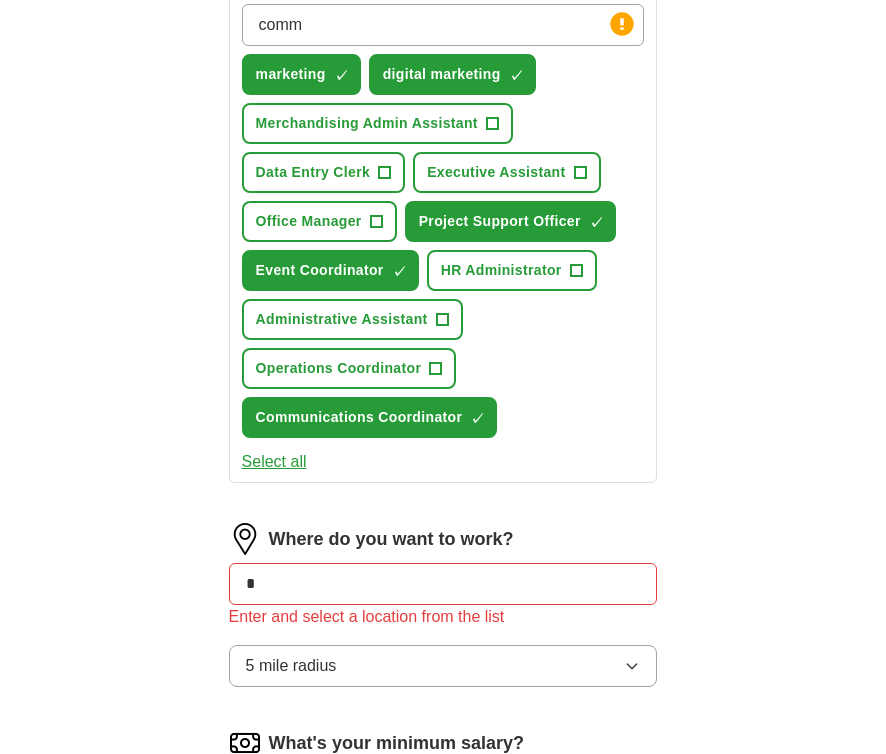 type on "*" 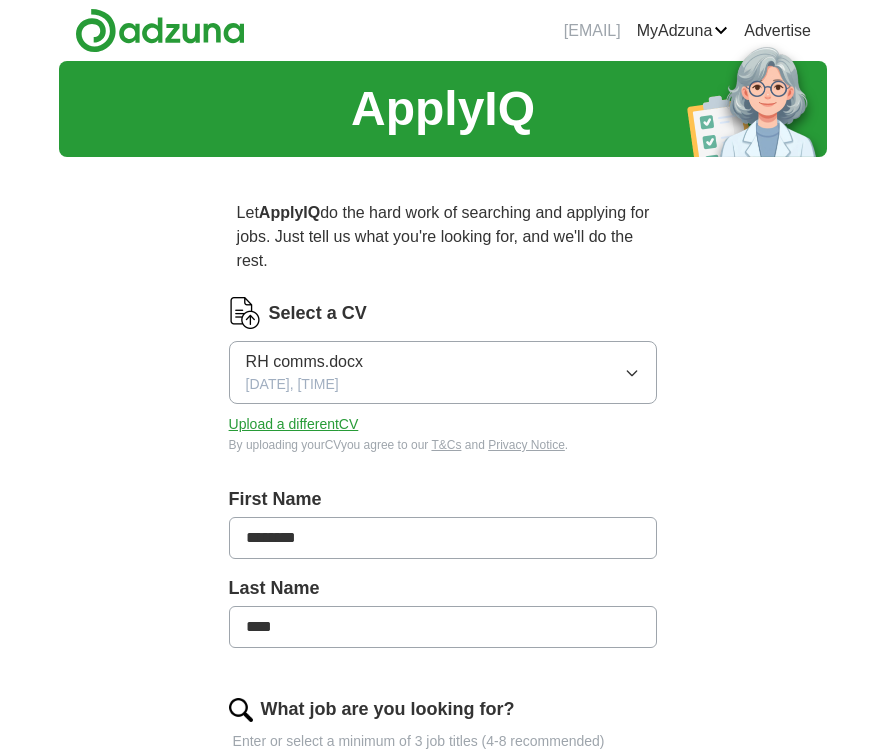 scroll, scrollTop: 0, scrollLeft: 0, axis: both 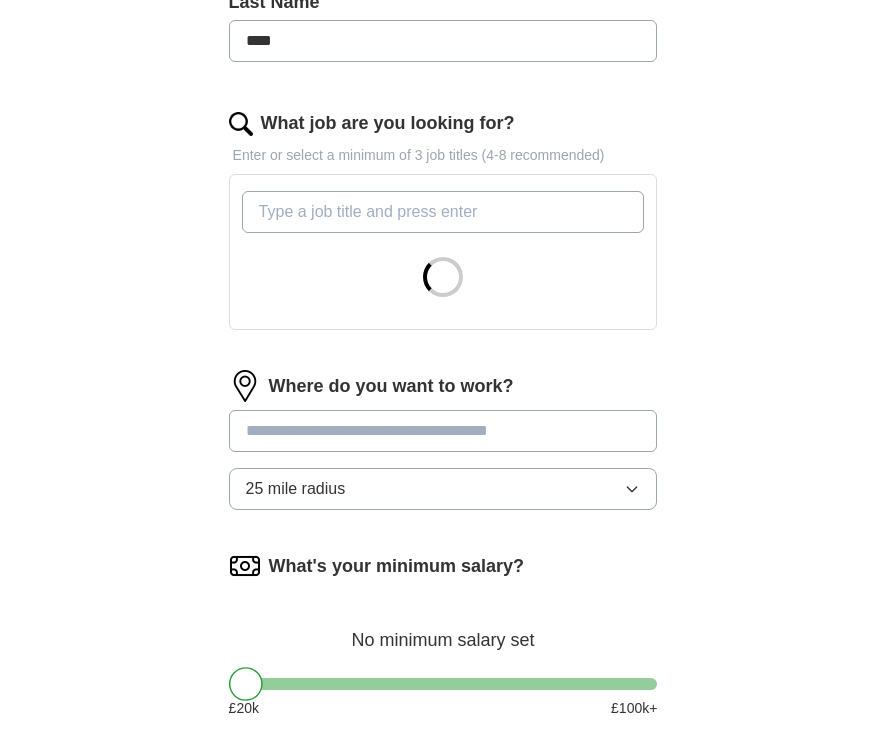 click at bounding box center (443, 431) 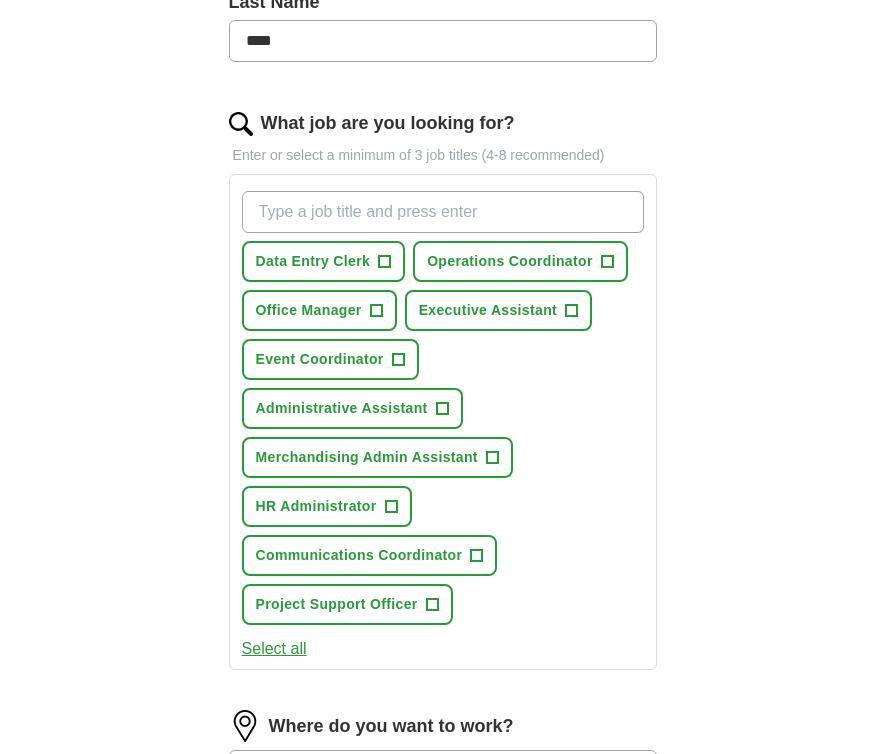 scroll, scrollTop: 613, scrollLeft: 0, axis: vertical 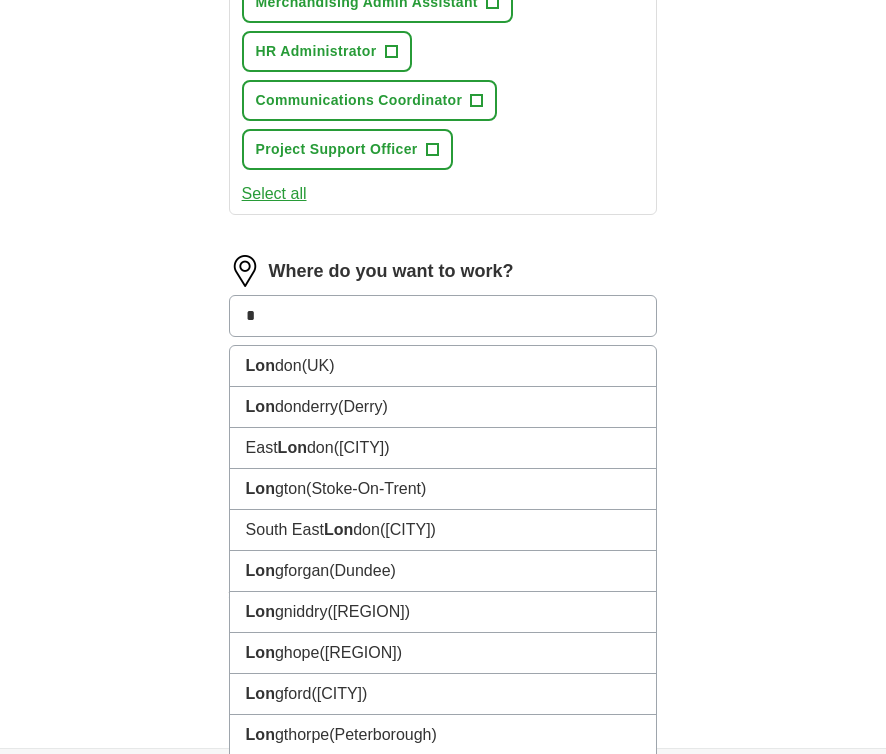 type on "*" 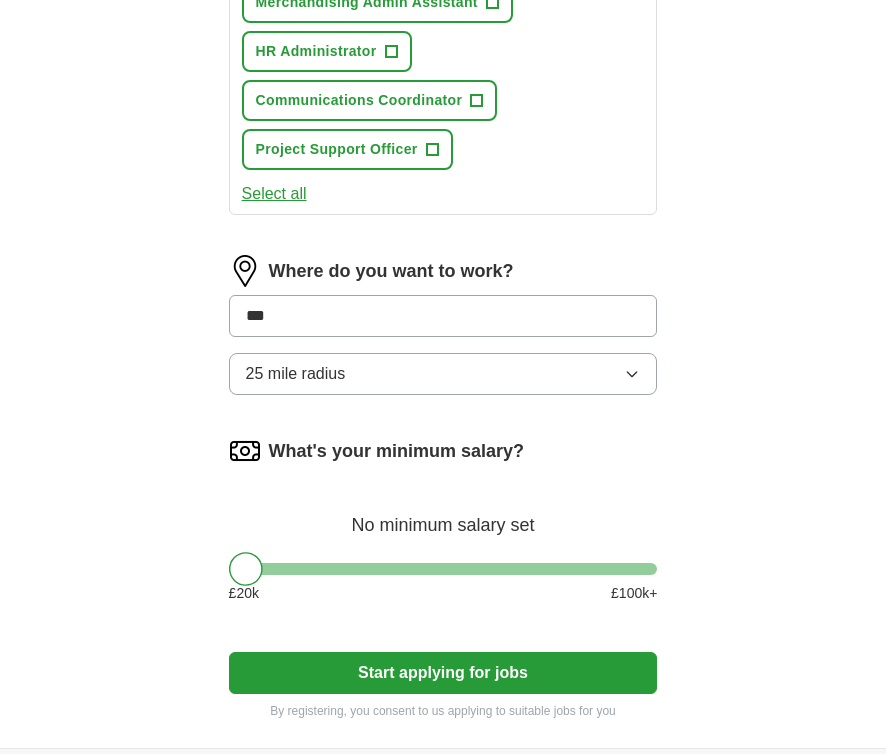 type on "****" 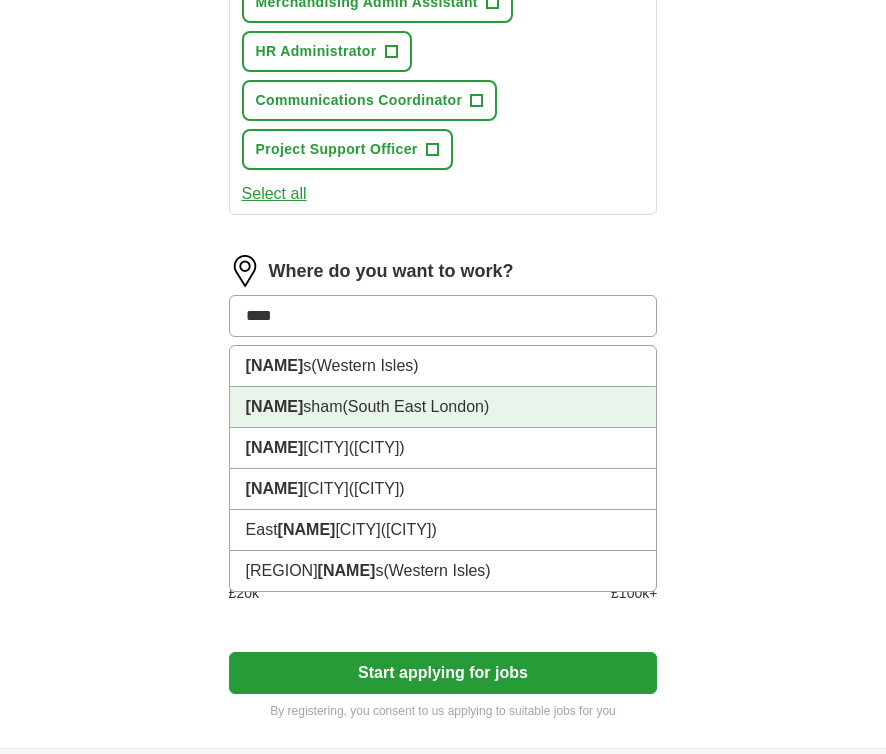 click on "(South East London)" at bounding box center (415, 406) 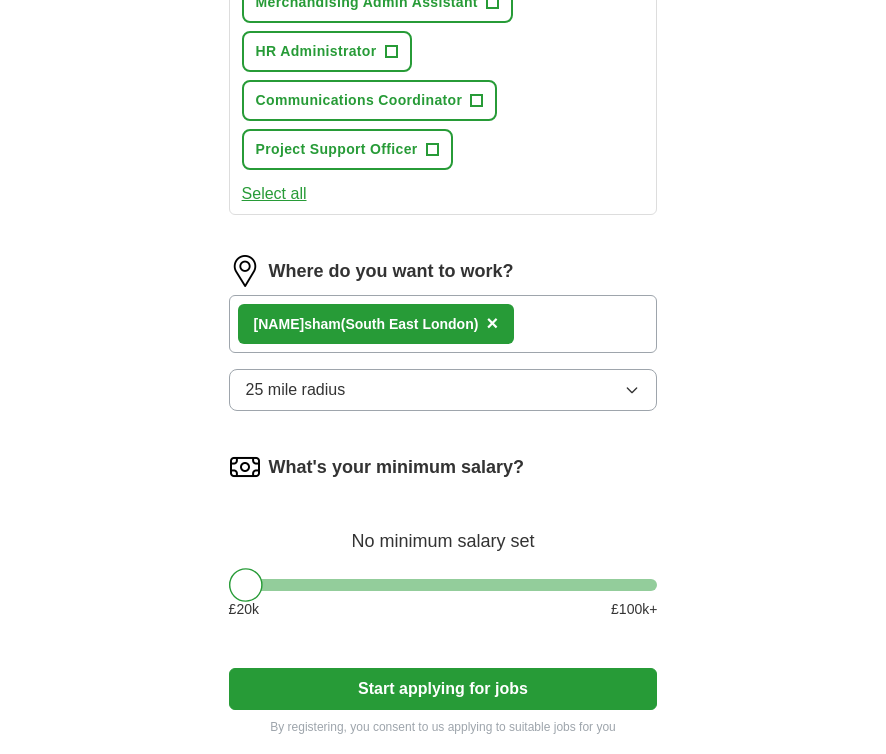 click on "25 mile radius" at bounding box center [443, 390] 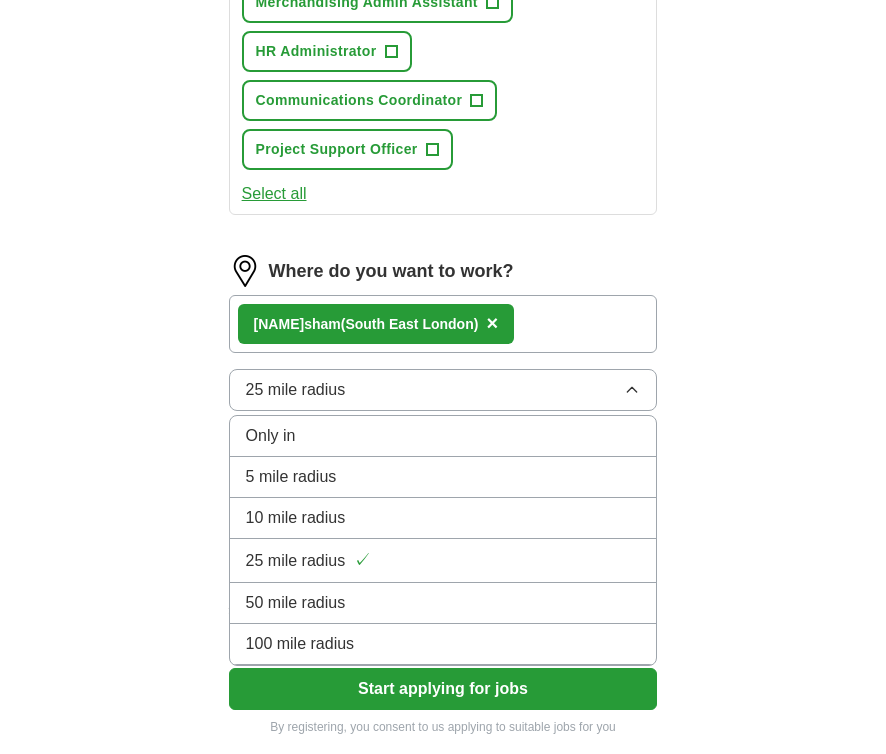 click on "10 mile radius" at bounding box center (443, 518) 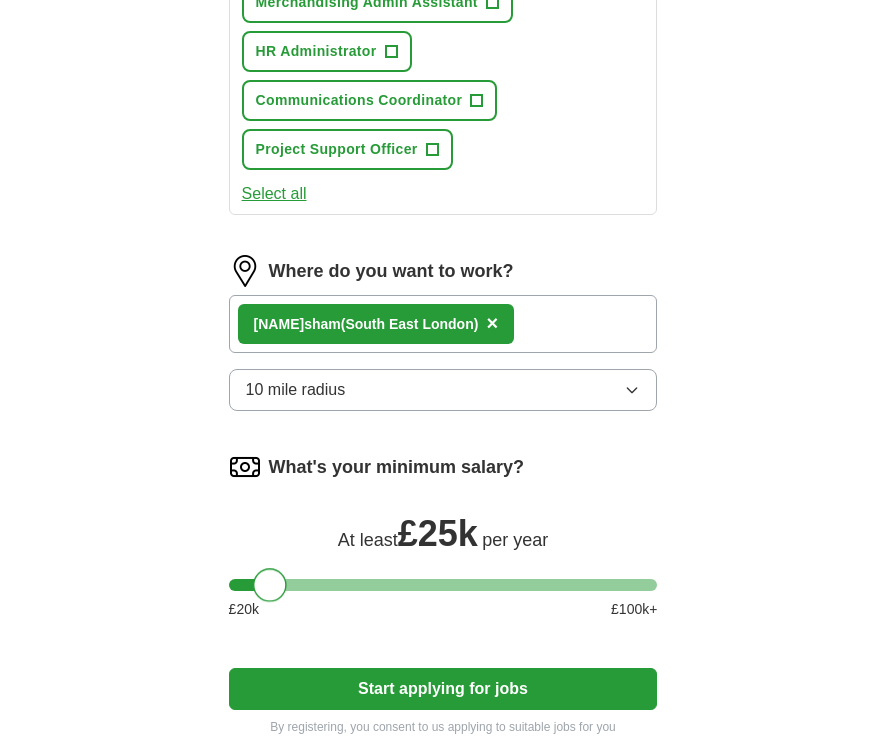 drag, startPoint x: 246, startPoint y: 577, endPoint x: 272, endPoint y: 579, distance: 26.076809 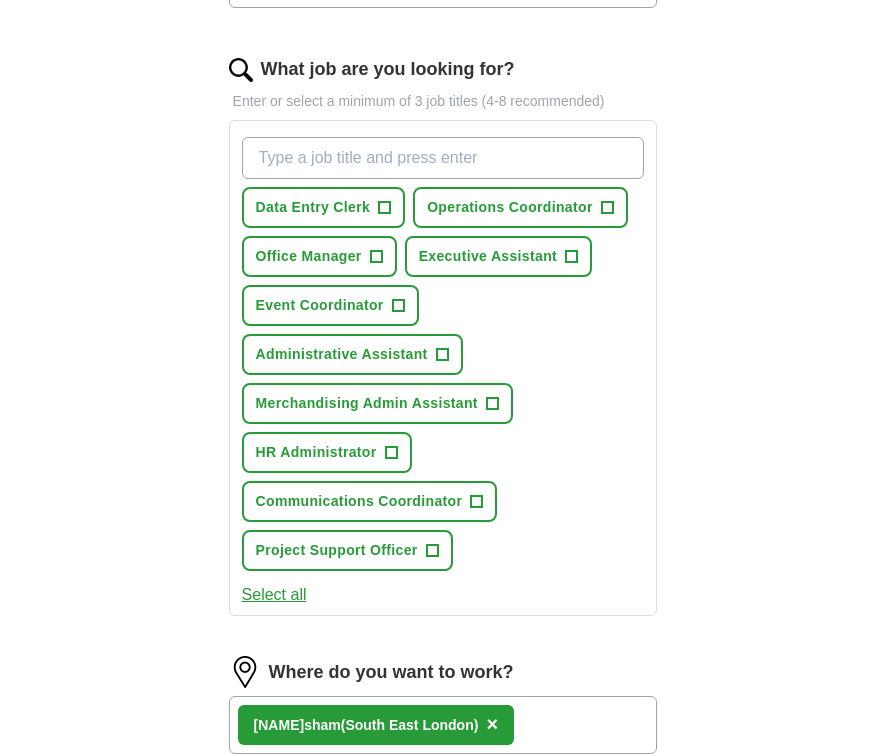 scroll, scrollTop: 598, scrollLeft: 0, axis: vertical 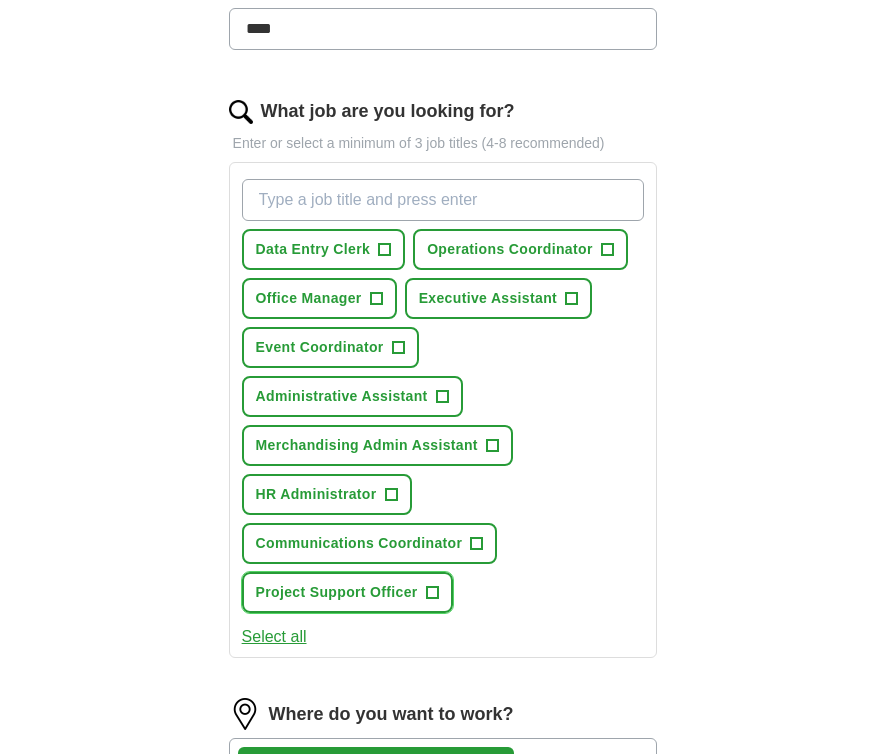 click on "Project Support Officer" at bounding box center (337, 592) 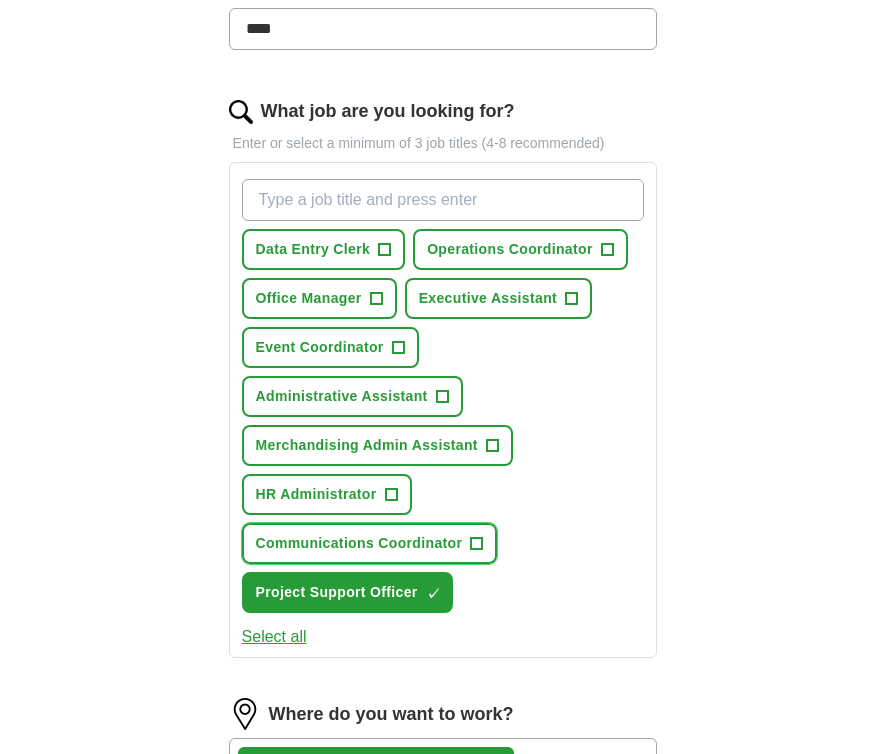 click on "Communications Coordinator" at bounding box center [359, 543] 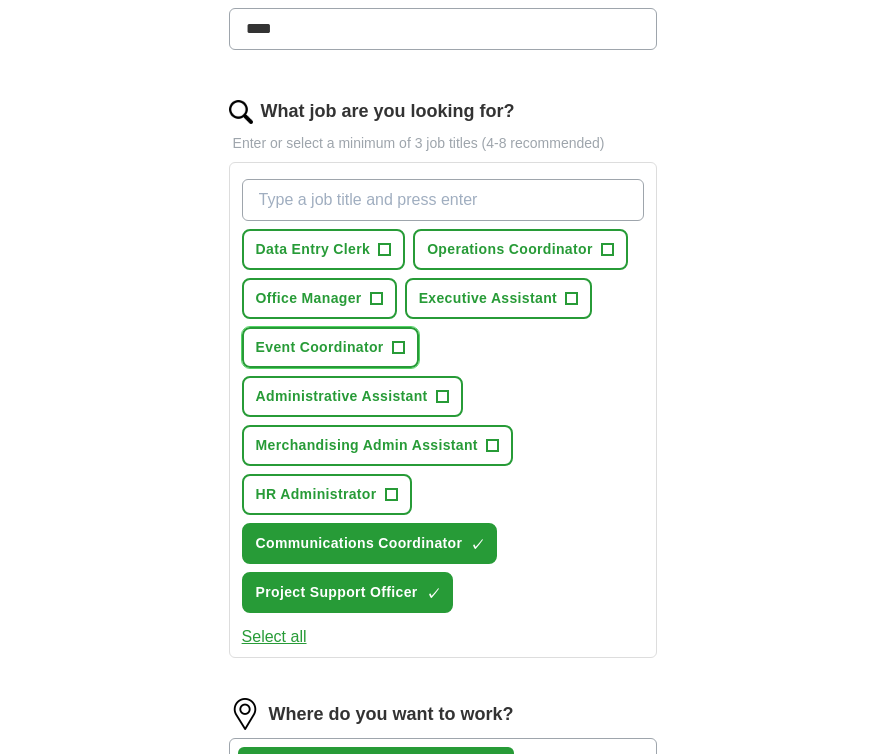 click on "Event Coordinator" at bounding box center (320, 347) 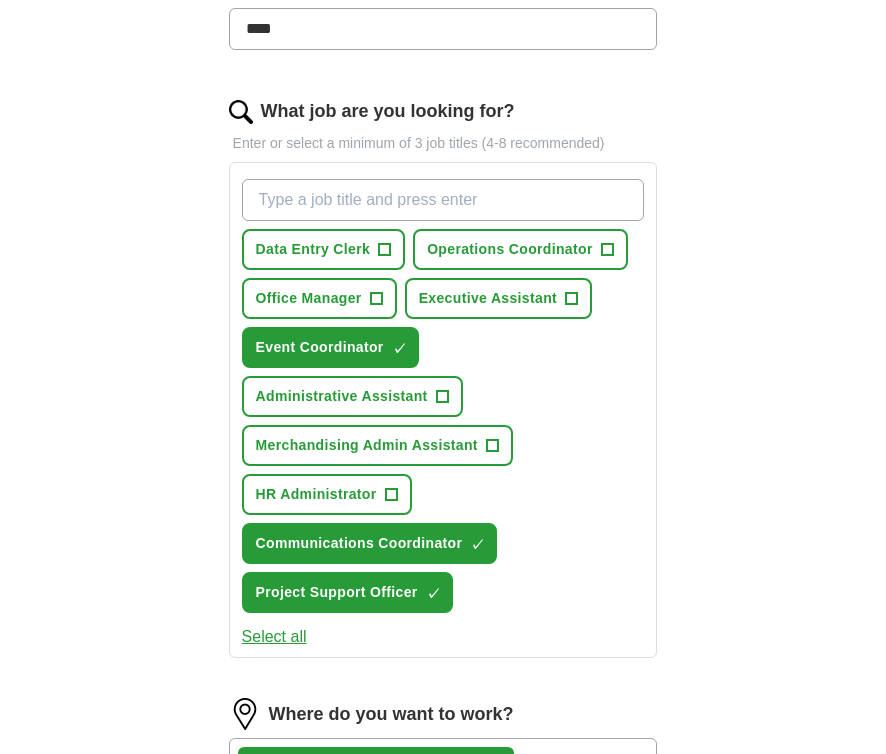 click on "What job are you looking for?" at bounding box center [443, 200] 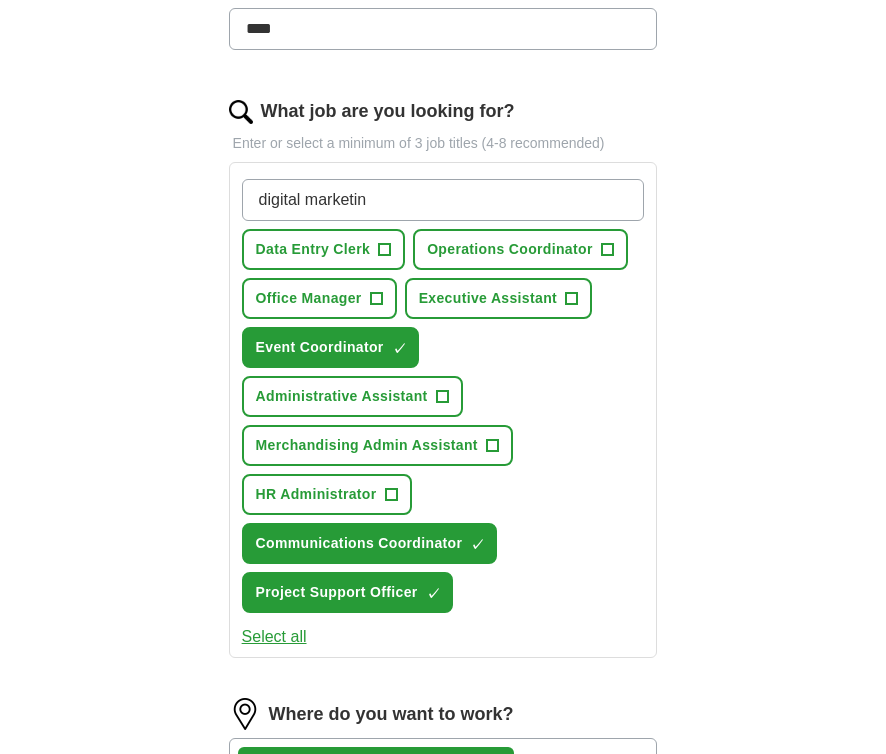 type on "digital marketing" 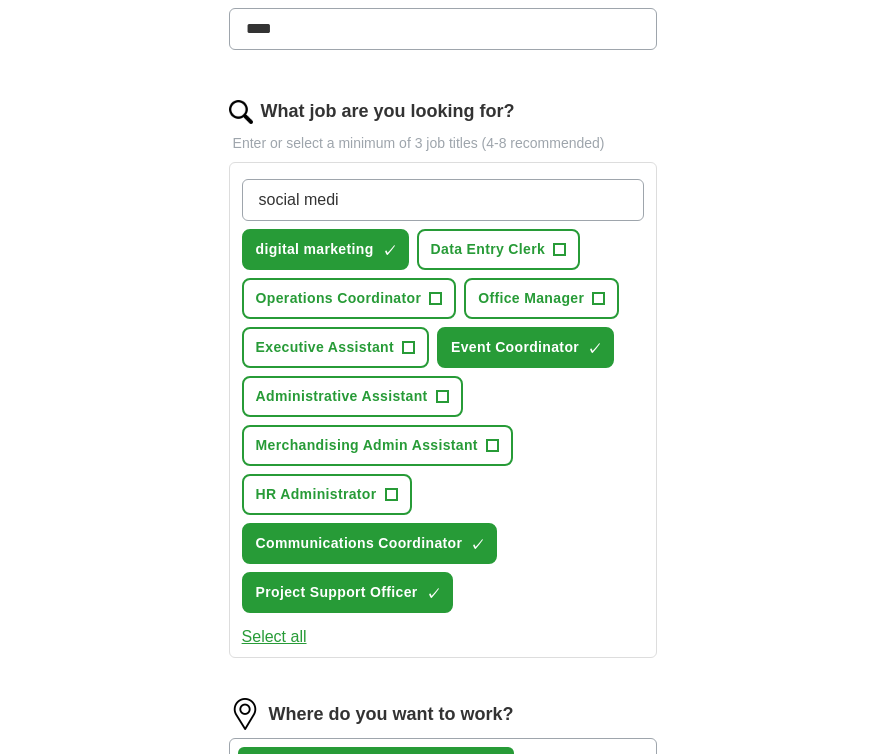 type on "social media" 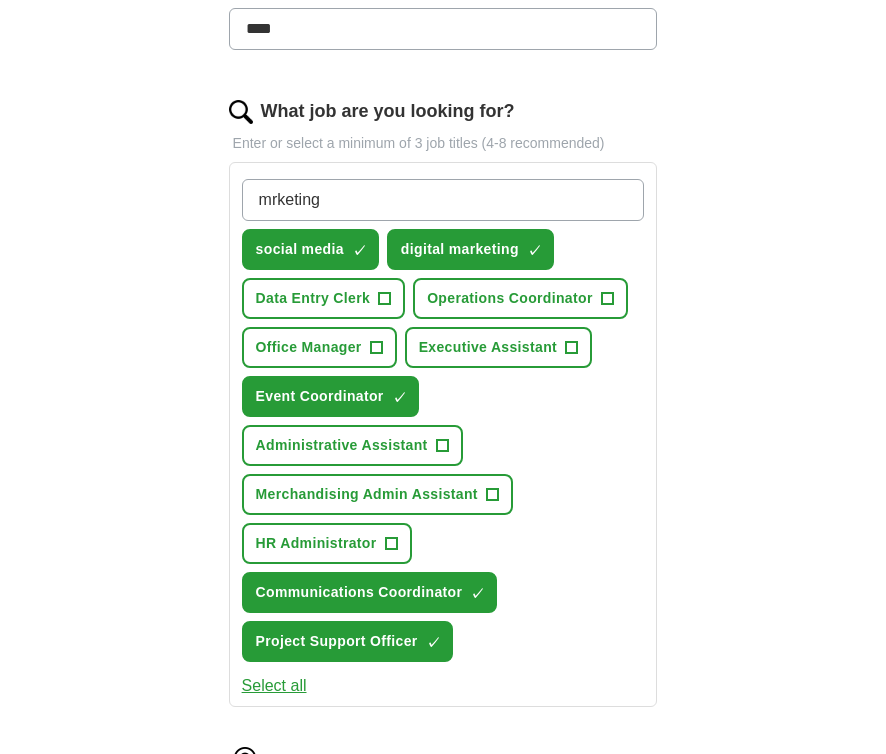 type on "marketing" 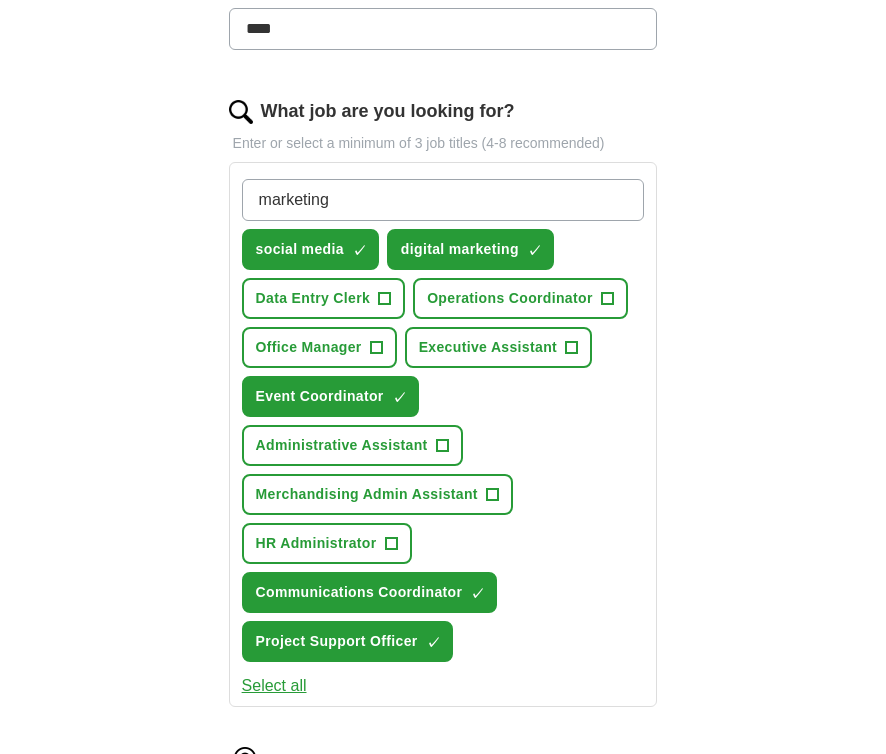 type 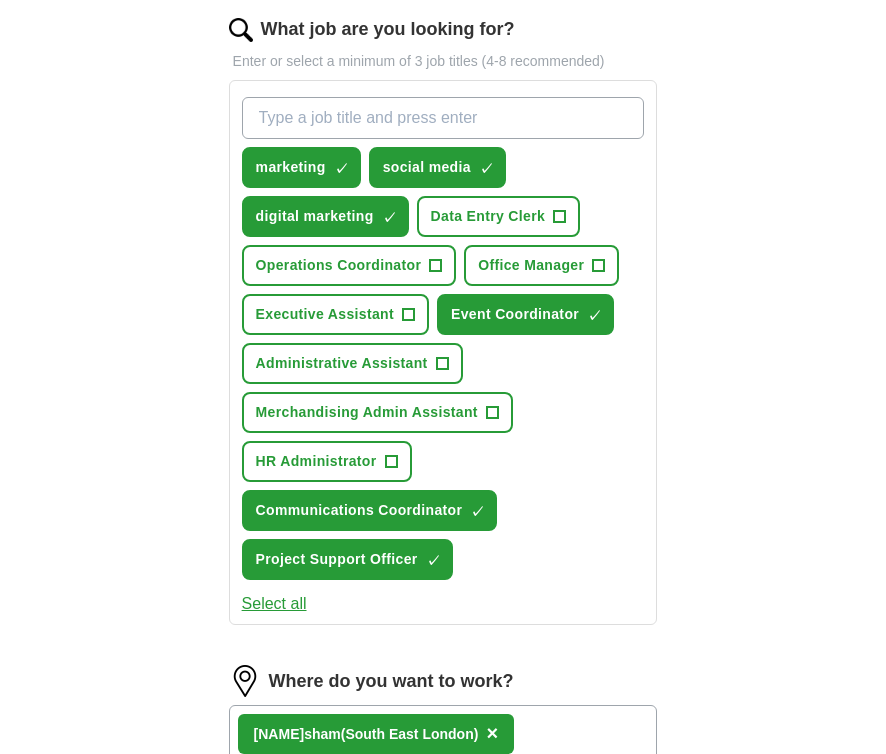 scroll, scrollTop: 685, scrollLeft: 0, axis: vertical 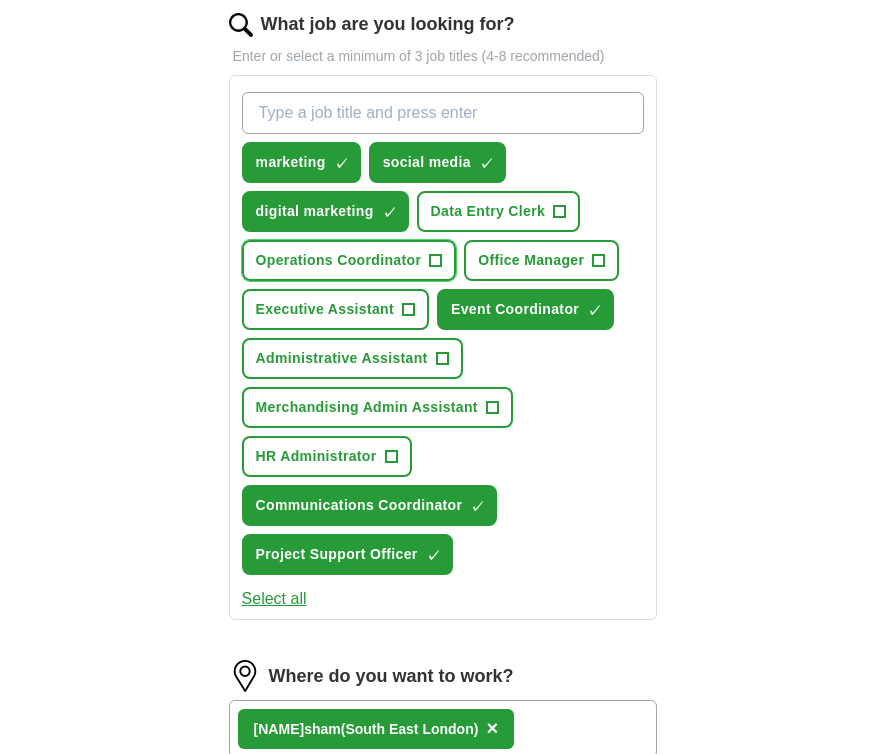 click on "Operations Coordinator" at bounding box center (339, 260) 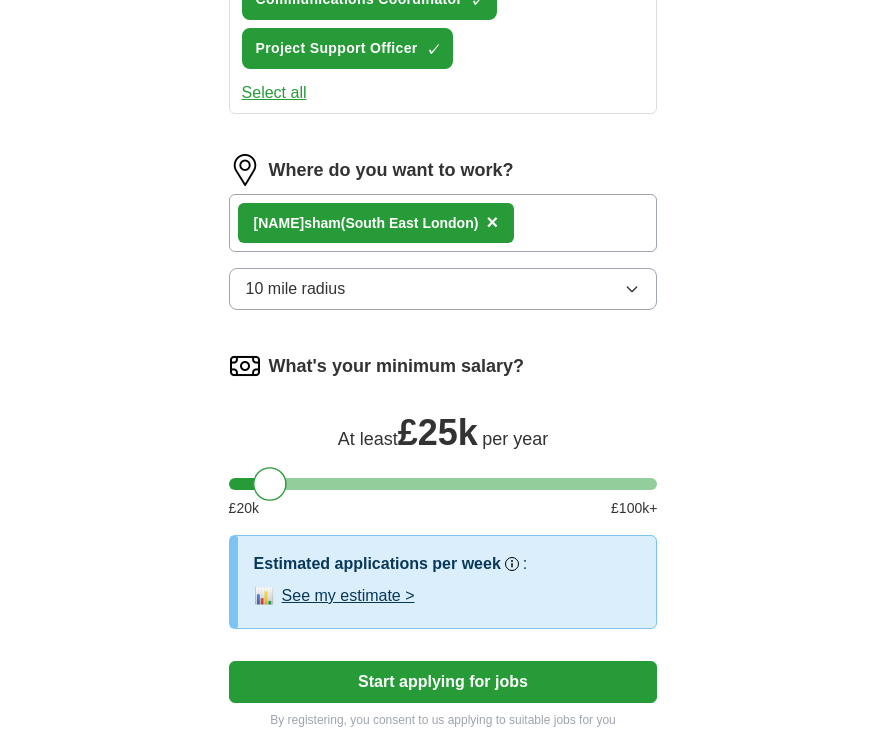 scroll, scrollTop: 1417, scrollLeft: 0, axis: vertical 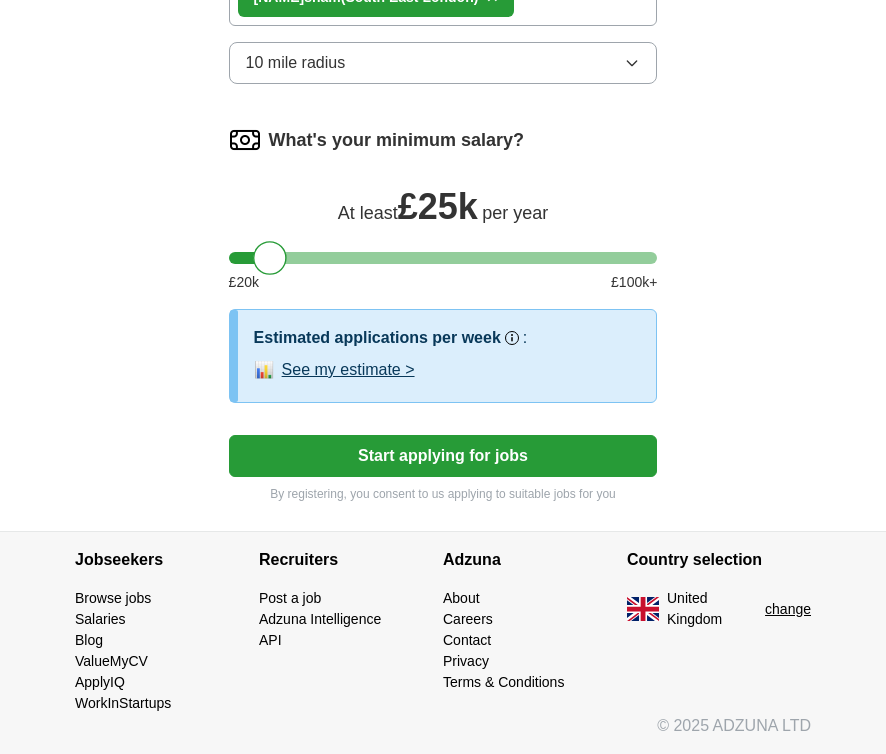 click on "See my estimate >" at bounding box center [348, 370] 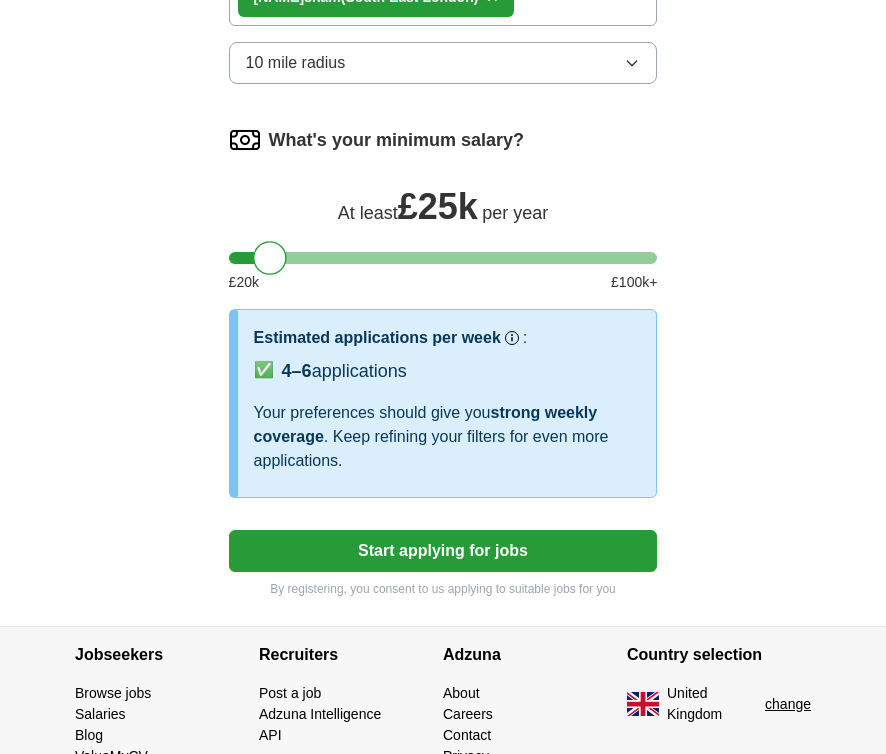 click on "Start applying for jobs" at bounding box center [443, 551] 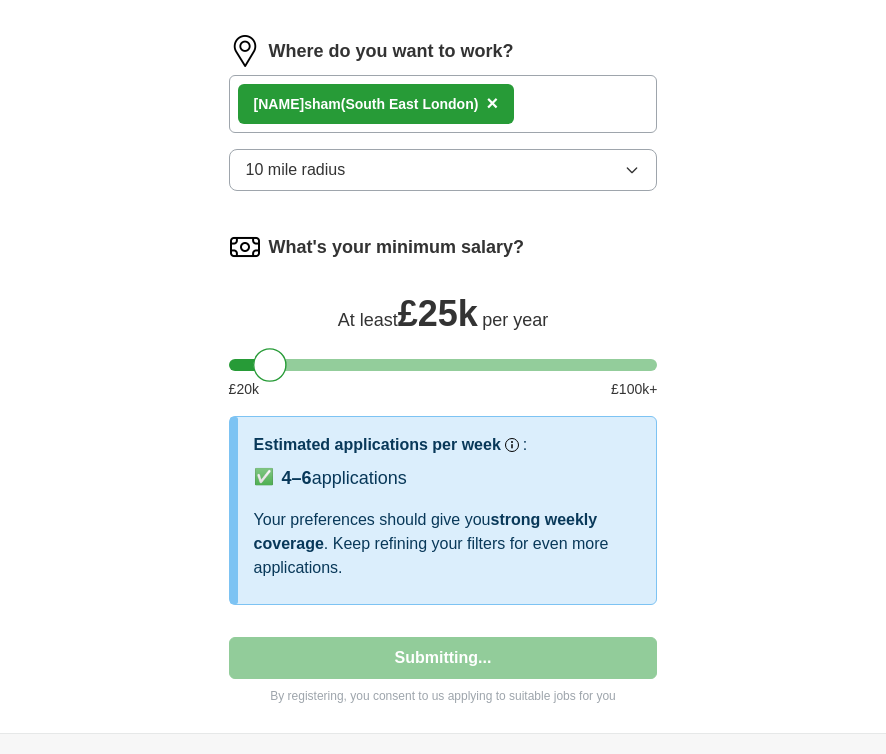 select on "**" 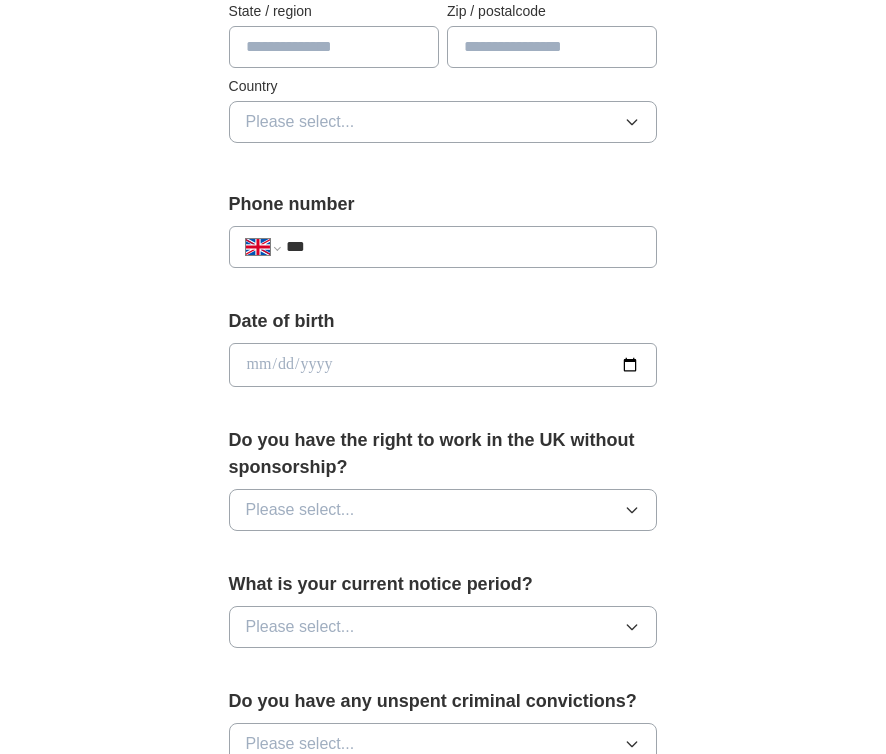 scroll, scrollTop: 700, scrollLeft: 0, axis: vertical 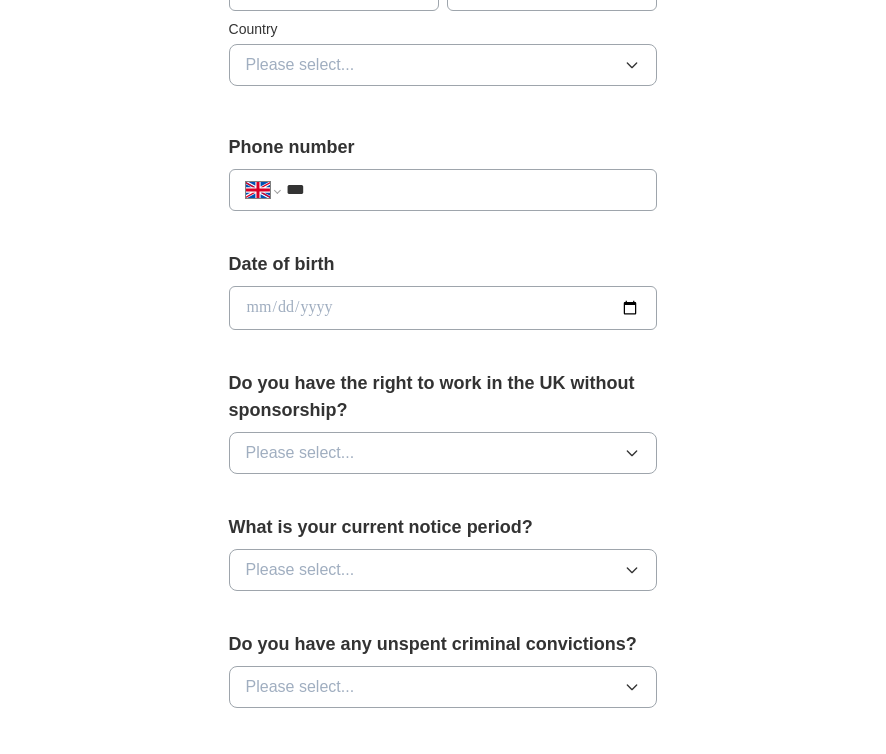 click on "***" at bounding box center [463, 190] 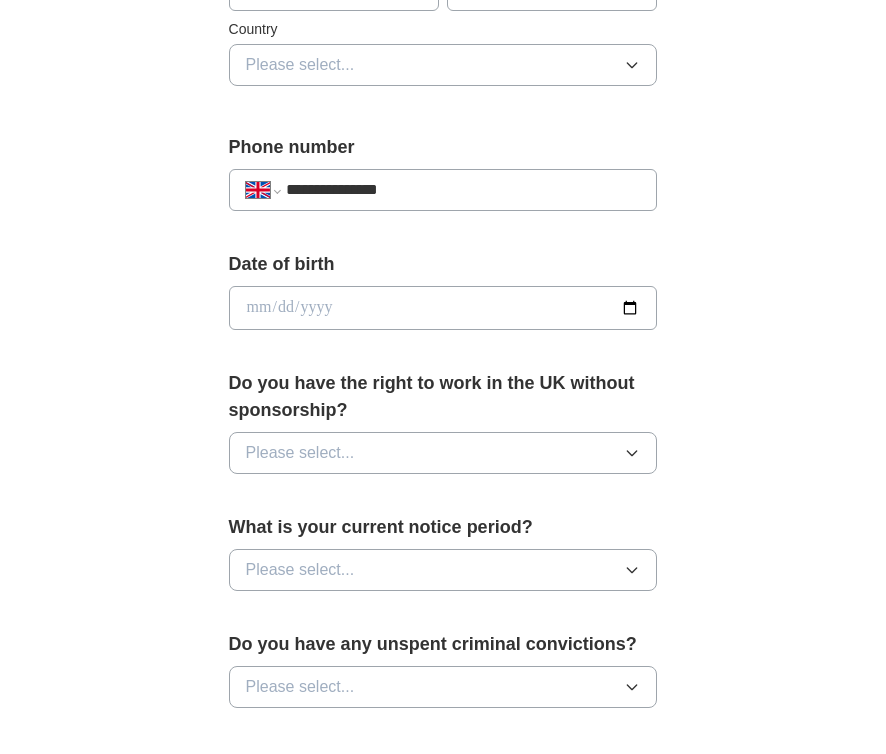 type on "******" 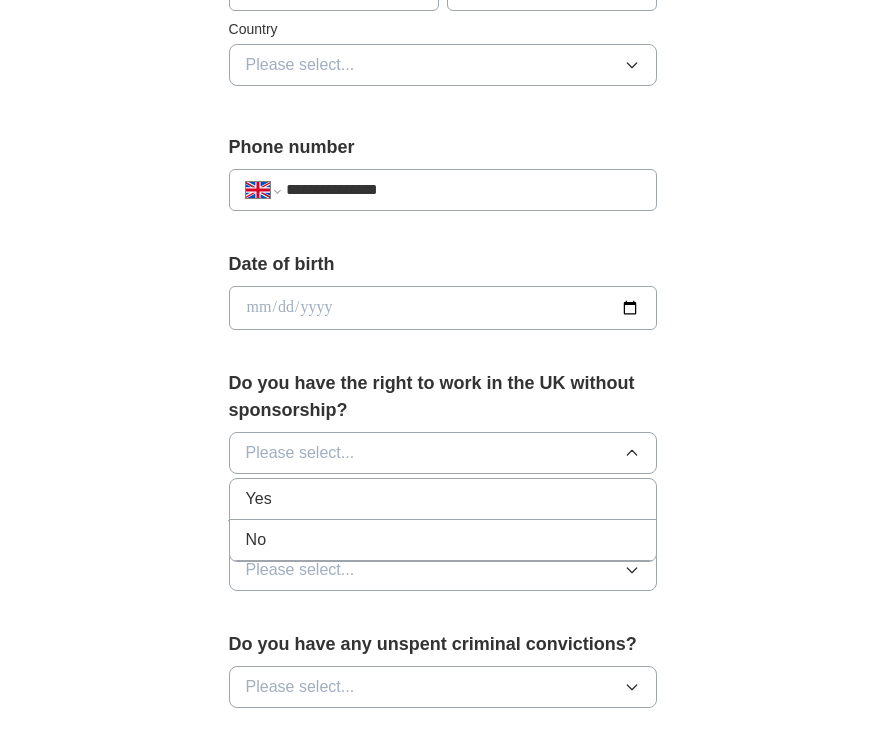 click on "Yes" at bounding box center [443, 499] 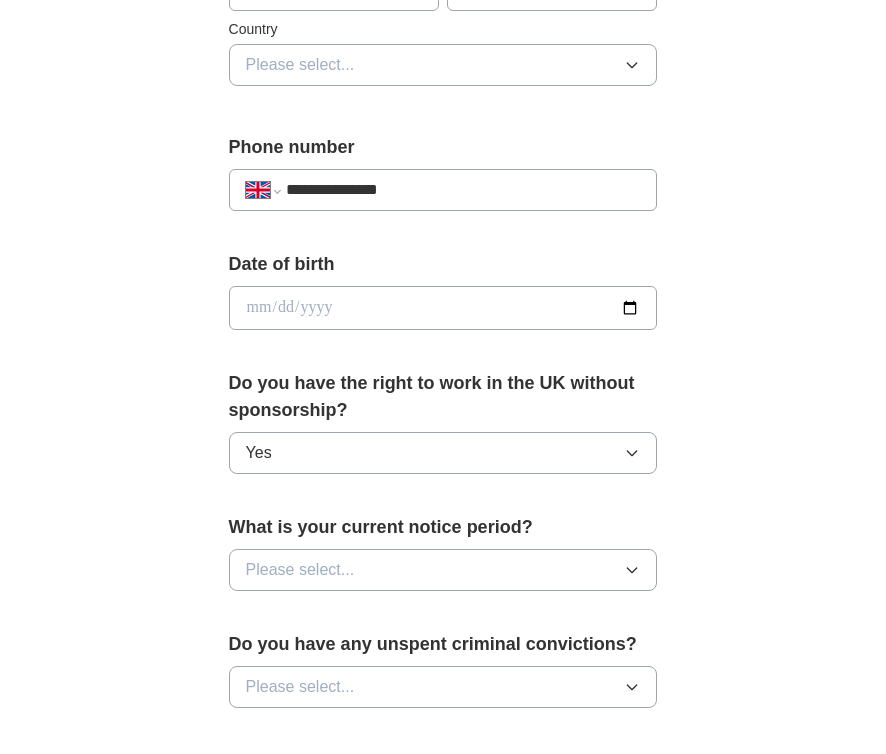 click on "Please select..." at bounding box center (443, 570) 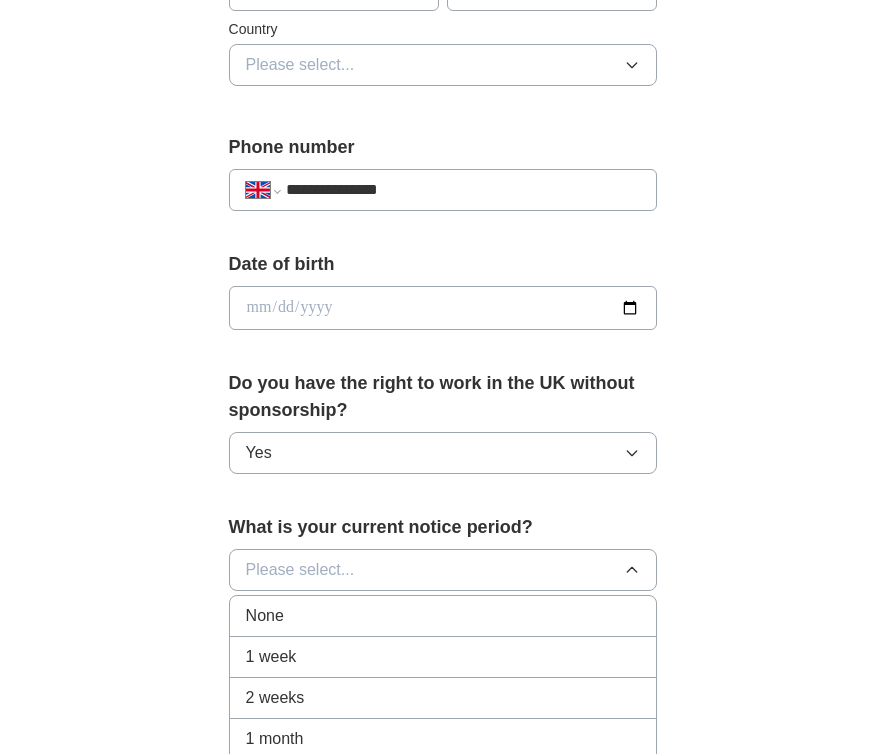 click on "1 month" at bounding box center [443, 739] 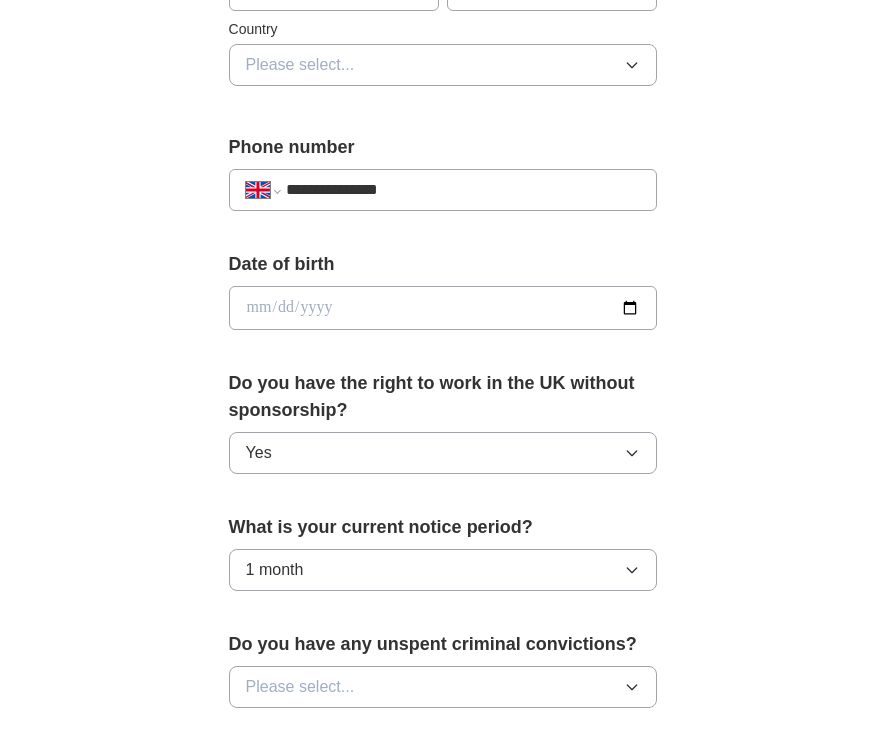 click on "**********" at bounding box center [443, 270] 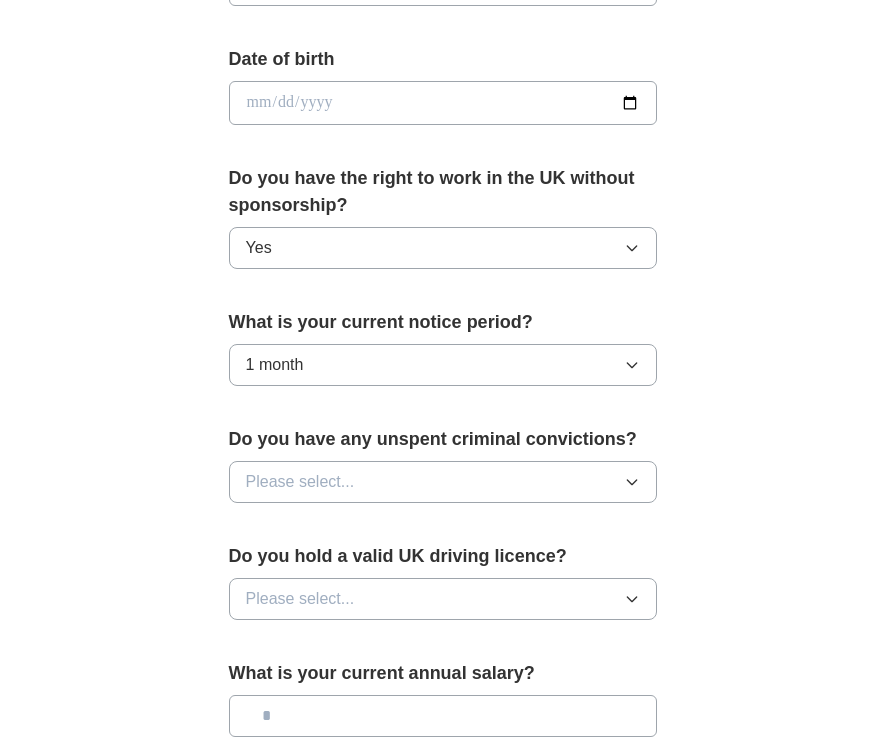 scroll, scrollTop: 958, scrollLeft: 0, axis: vertical 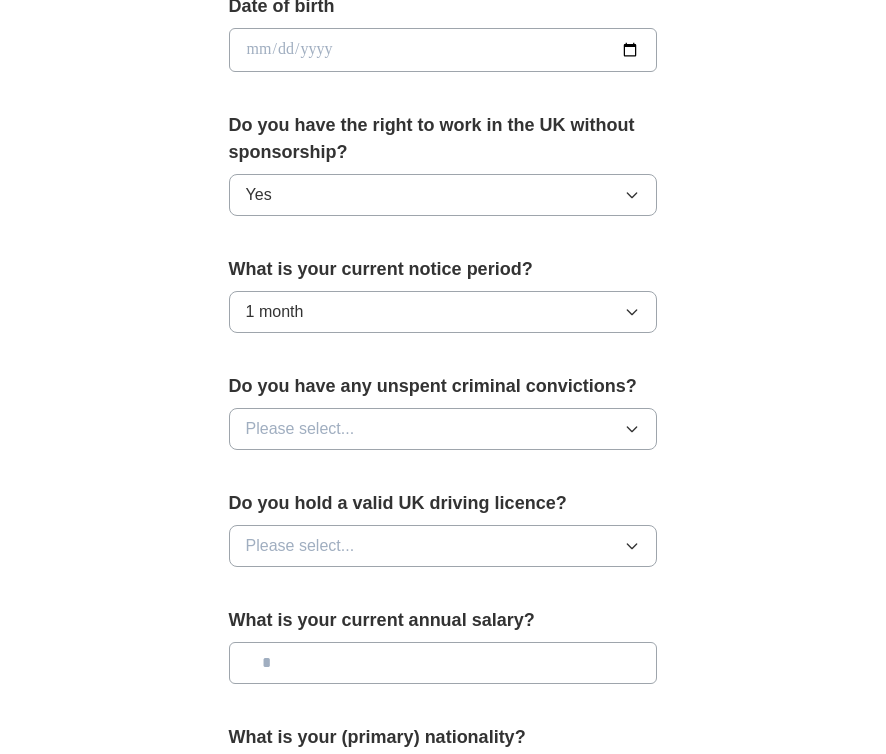 click on "Please select..." at bounding box center [443, 429] 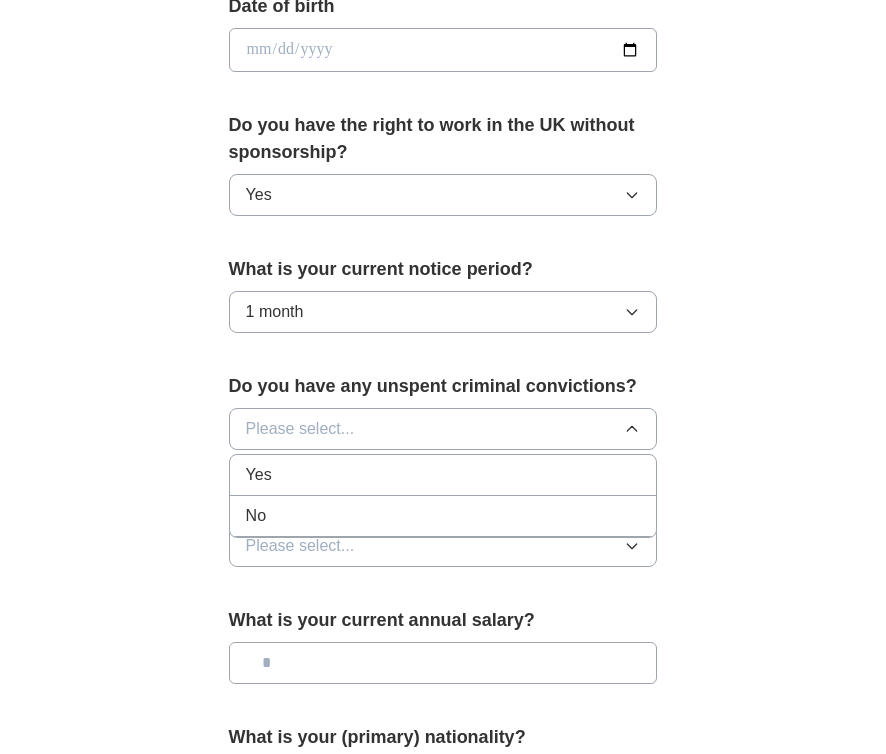 click on "No" at bounding box center (443, 516) 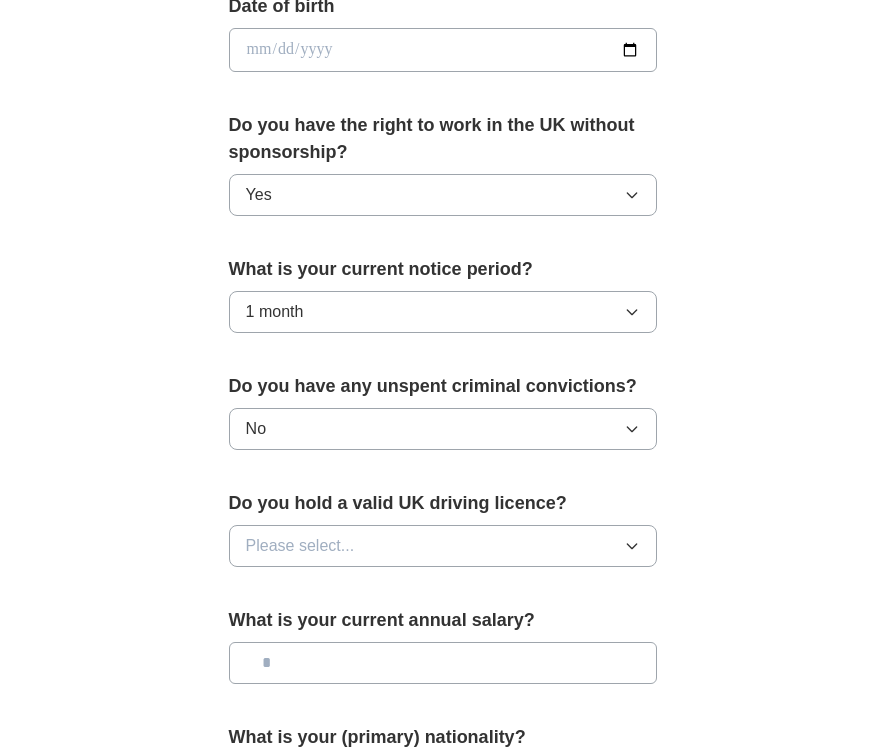 click on "Please select..." at bounding box center (443, 546) 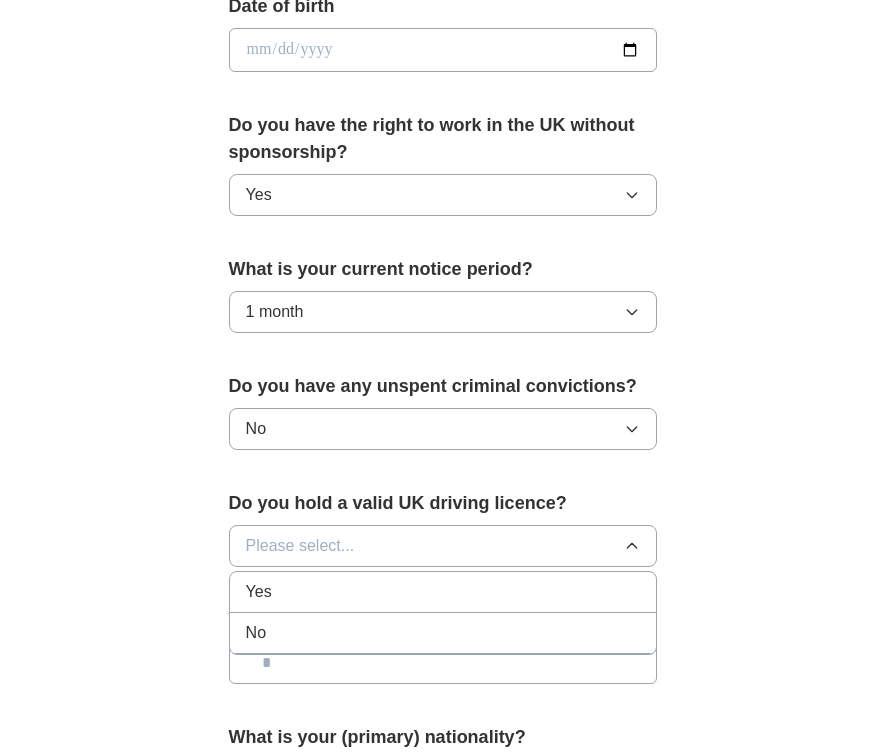 click on "No" at bounding box center [443, 633] 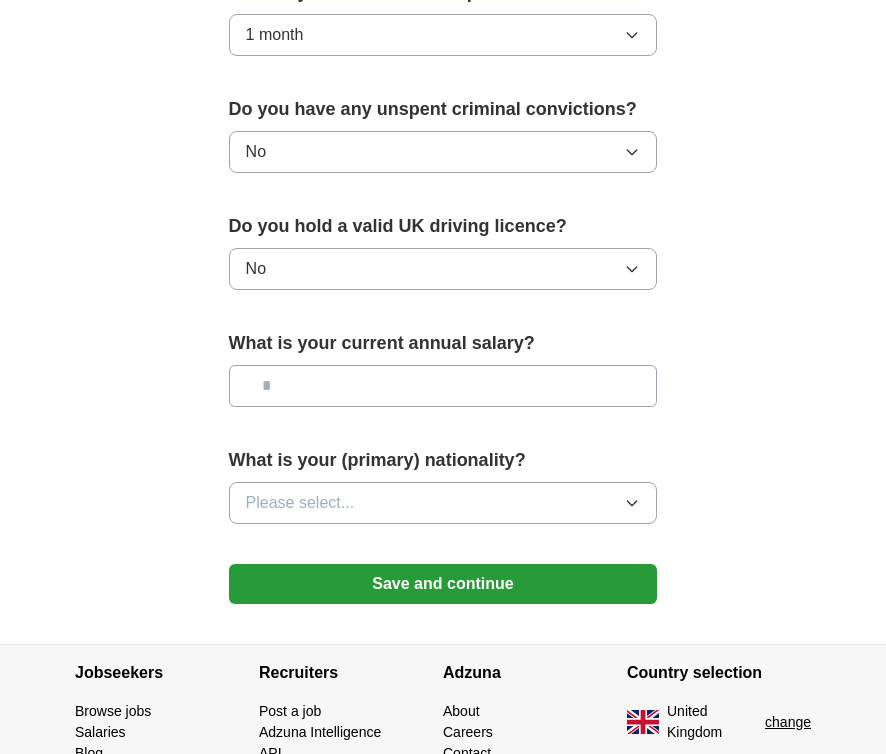 scroll, scrollTop: 1266, scrollLeft: 0, axis: vertical 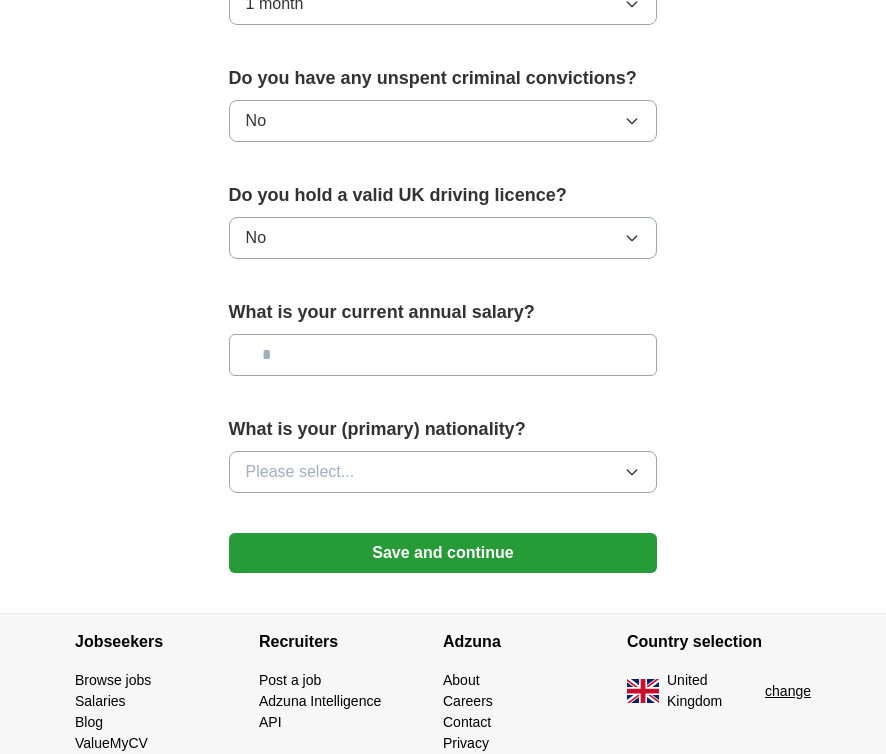 click on "Save and continue" at bounding box center (443, 553) 